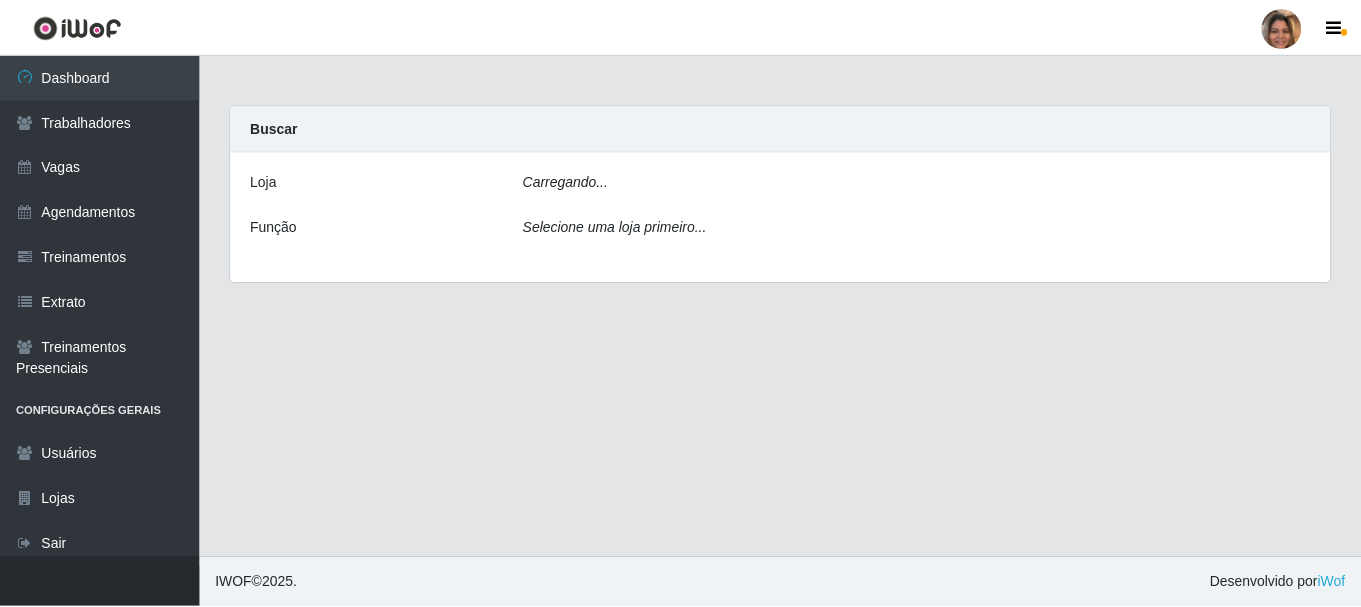 scroll, scrollTop: 0, scrollLeft: 0, axis: both 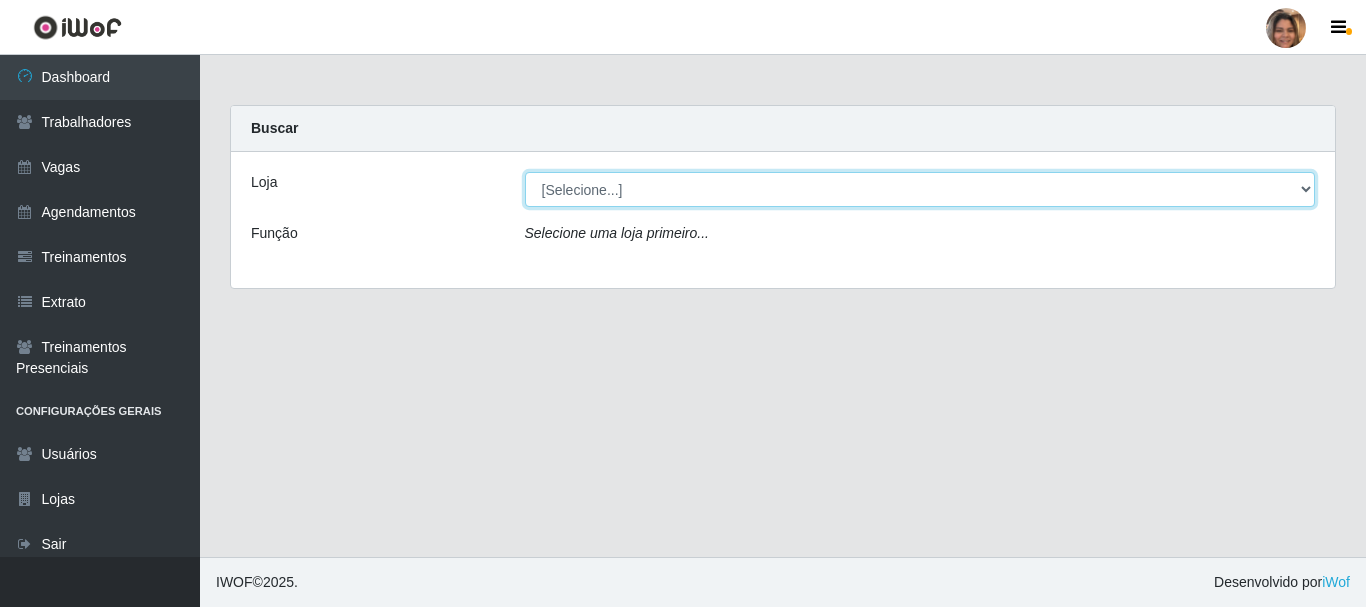 click on "[LOCATION] - [LOCATION] [LOCATION] - [LOCATION]" at bounding box center (920, 189) 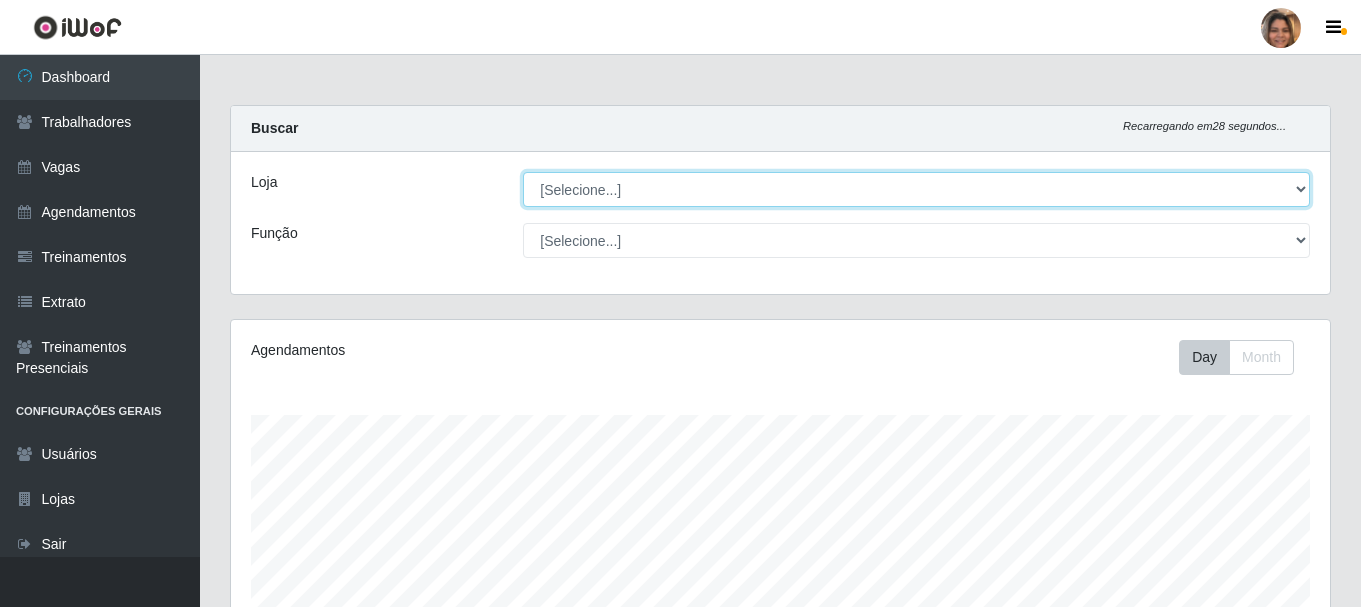 scroll, scrollTop: 999585, scrollLeft: 998901, axis: both 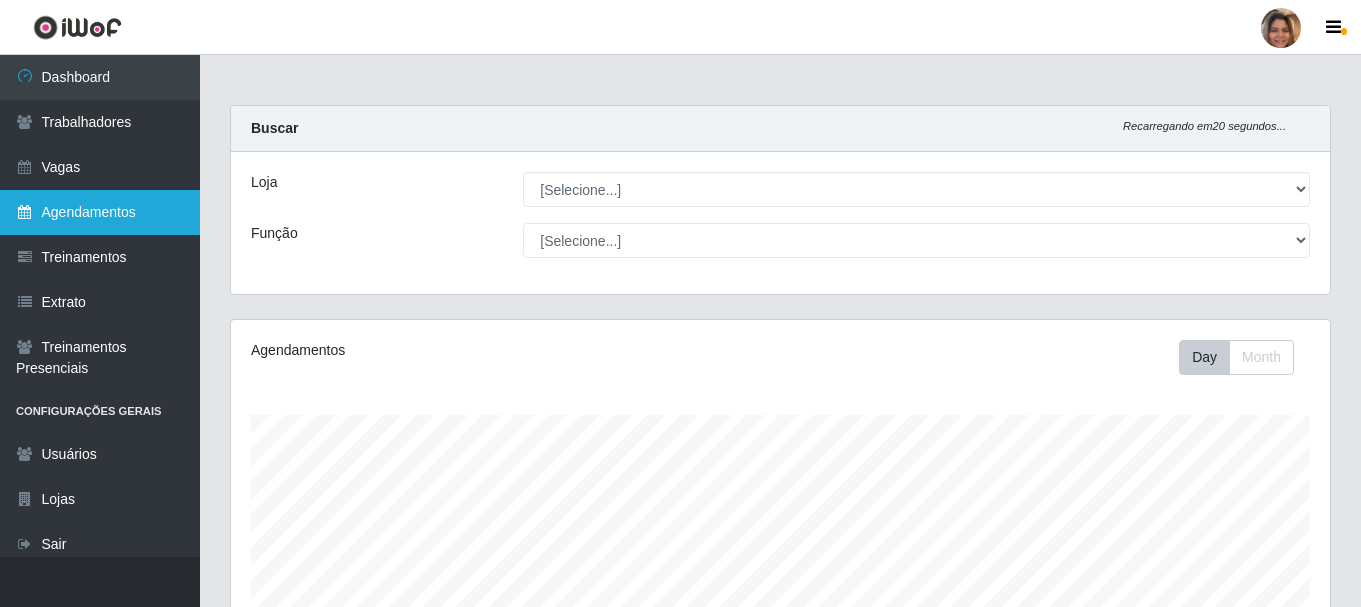 click on "Agendamentos" at bounding box center [100, 212] 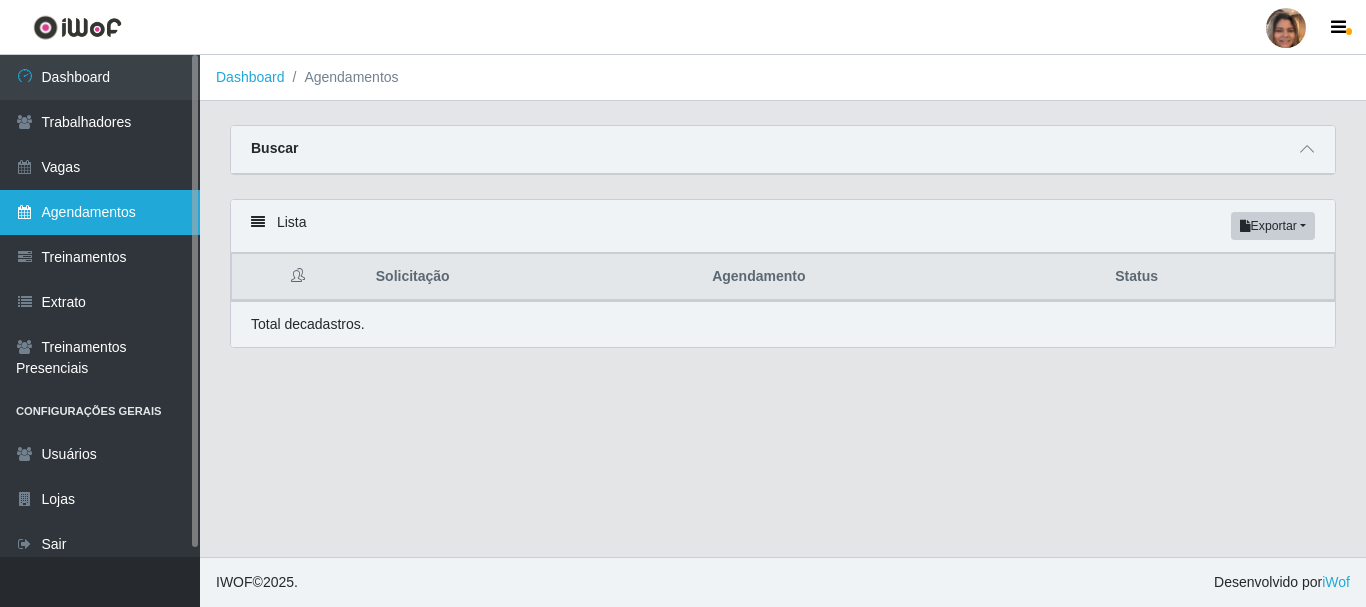 click on "Agendamentos" at bounding box center (100, 212) 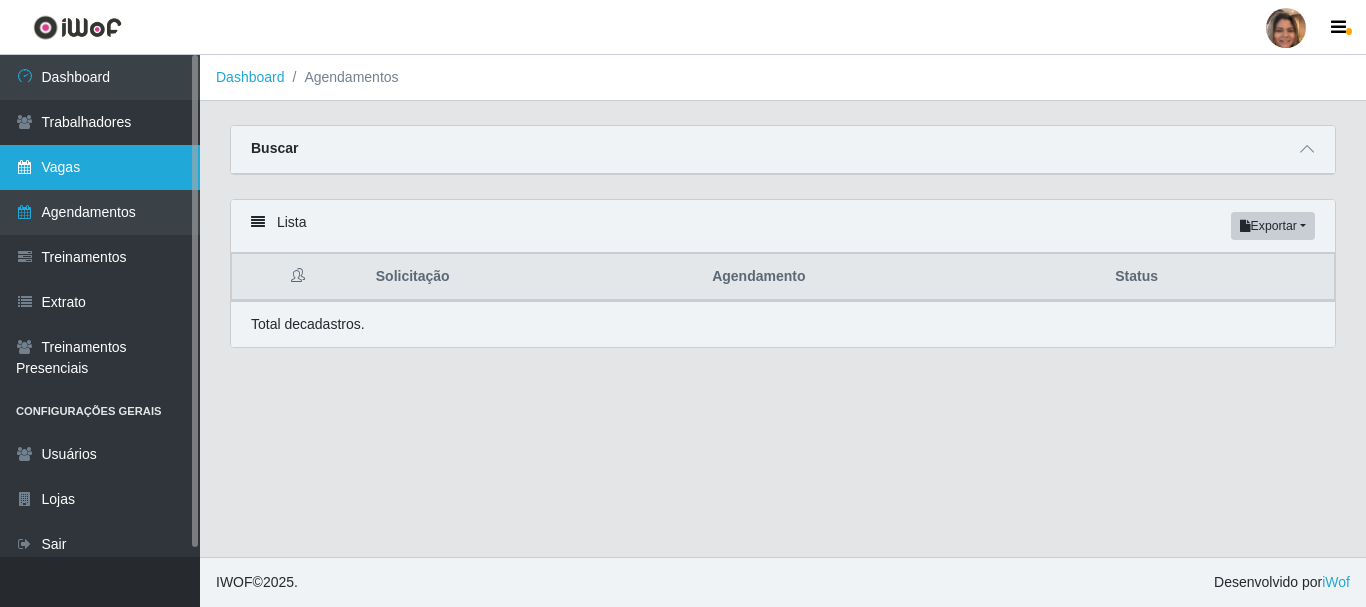 click on "Vagas" at bounding box center [100, 167] 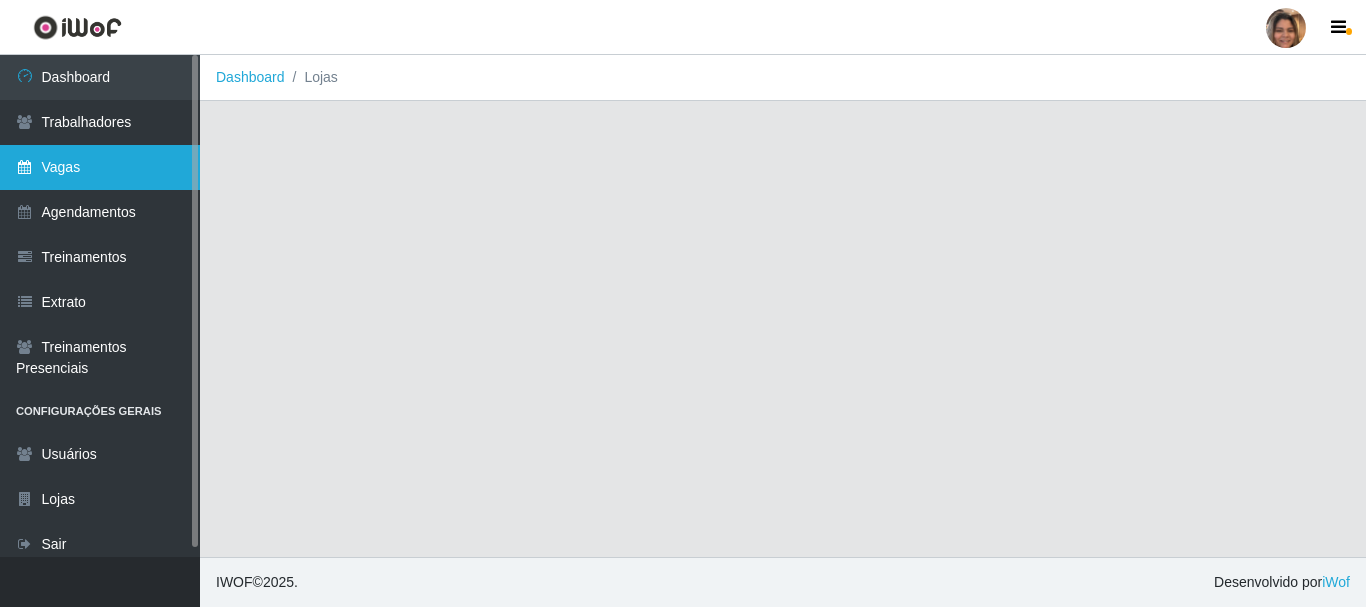 click on "Vagas" at bounding box center [100, 167] 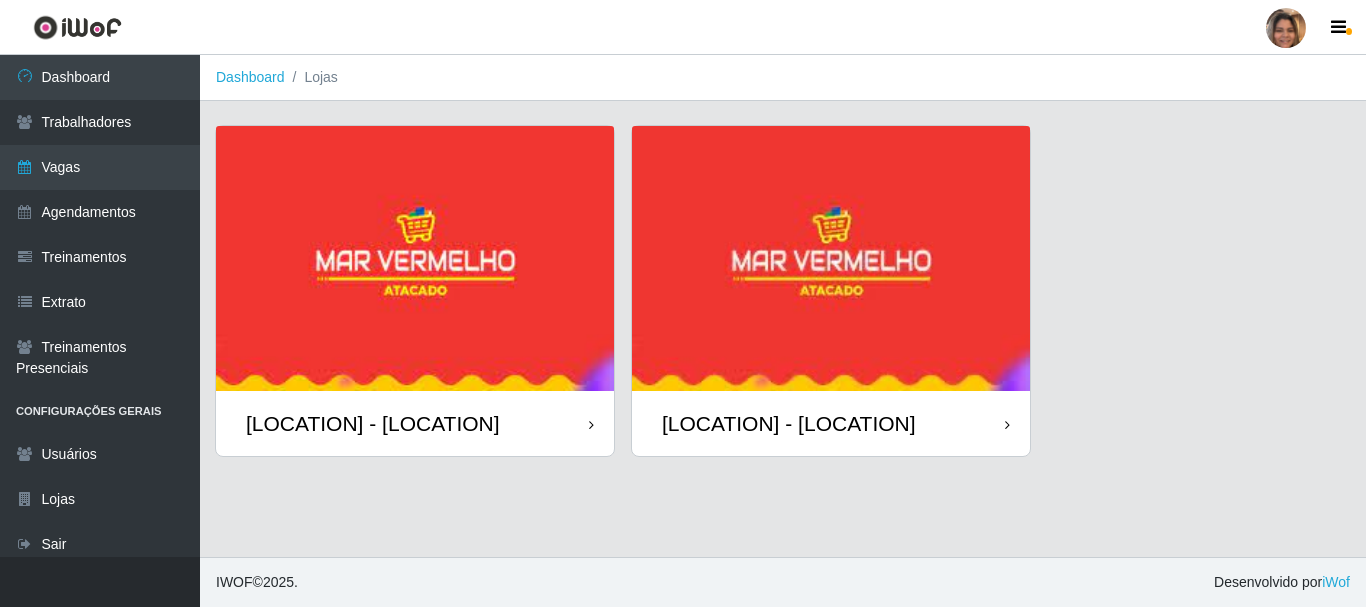 click at bounding box center (415, 258) 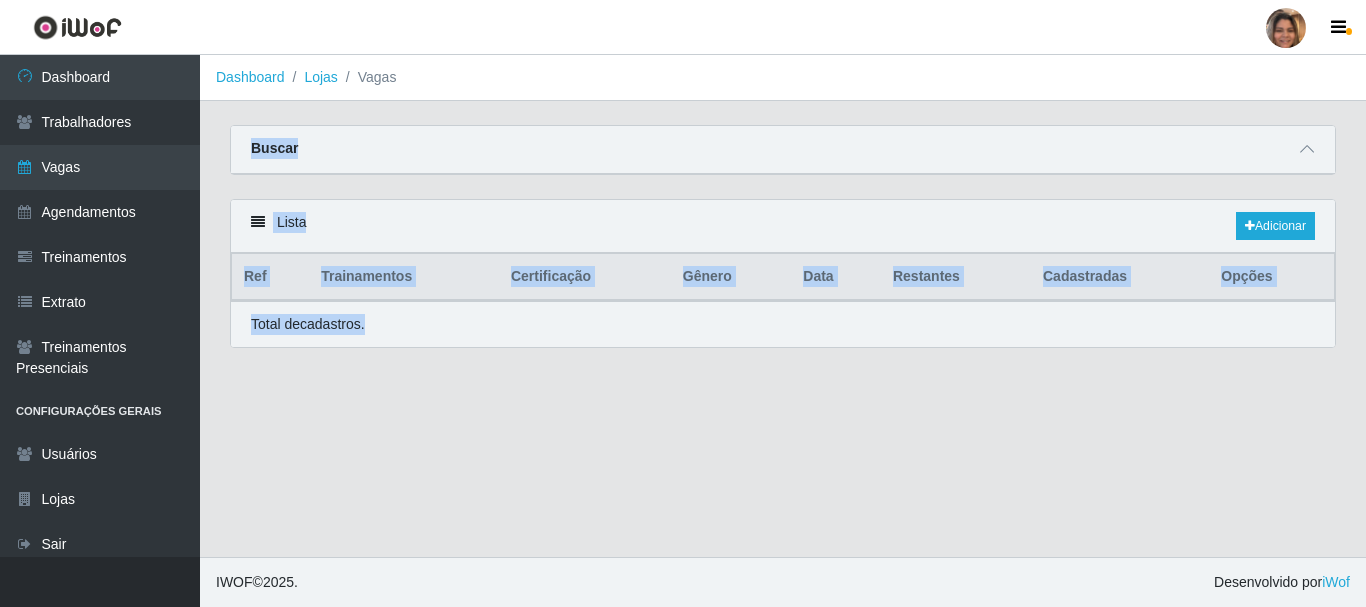 click on "Total de   cadastros." at bounding box center (783, 324) 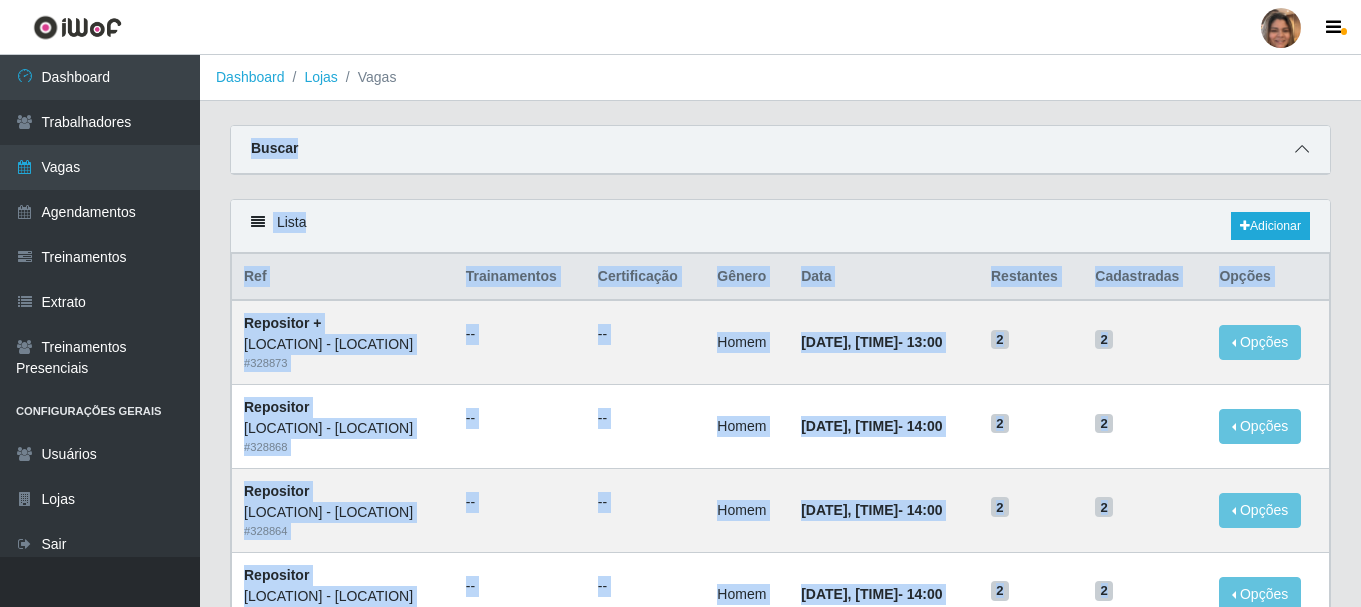 click at bounding box center (1302, 149) 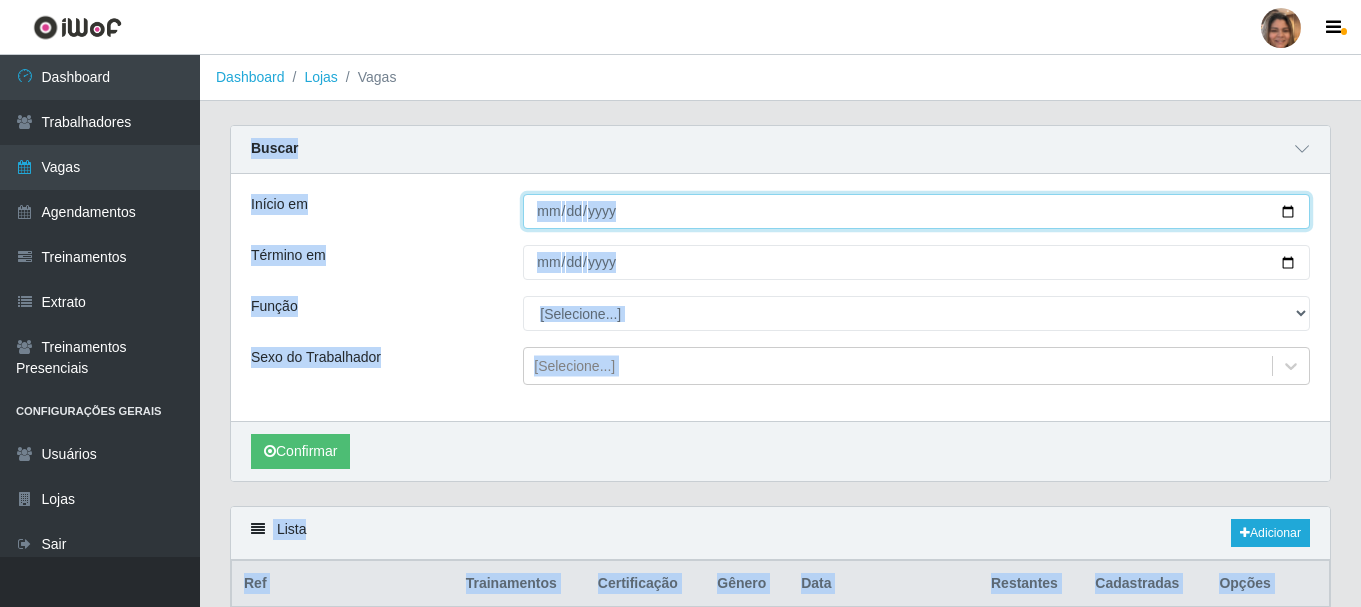 click on "Início em" at bounding box center [916, 211] 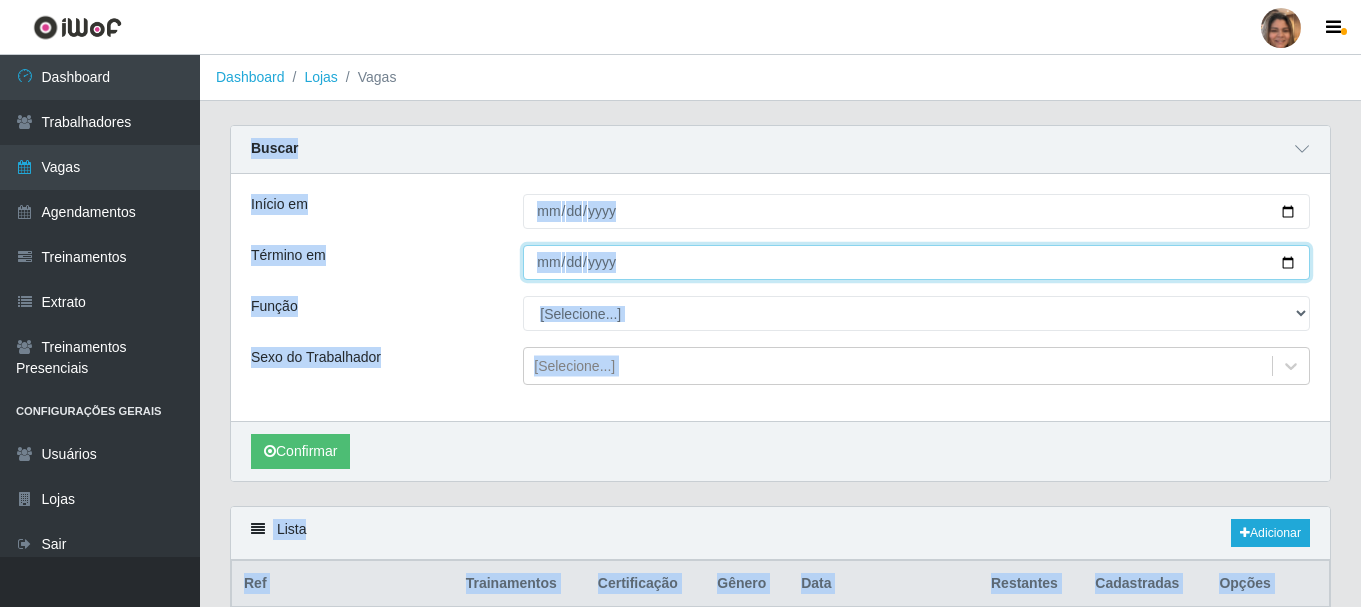 click on "Término em" at bounding box center (916, 262) 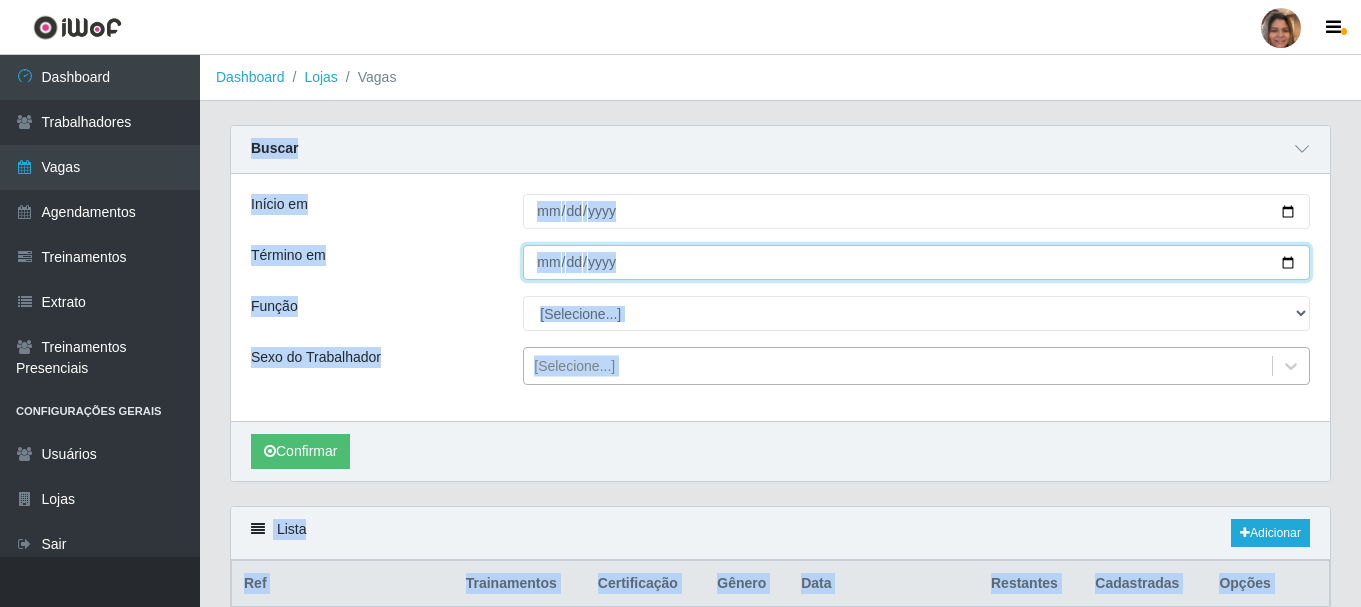 type on "[YEAR]-[MONTH]-[DATE]" 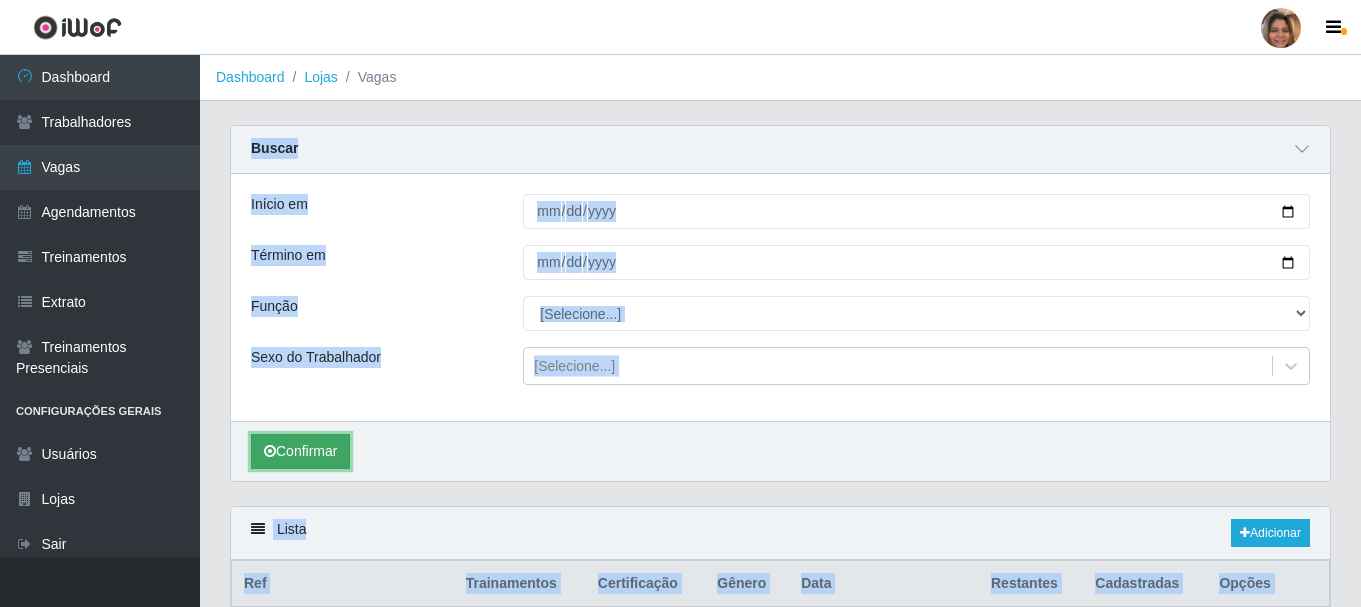 click on "Confirmar" at bounding box center [300, 451] 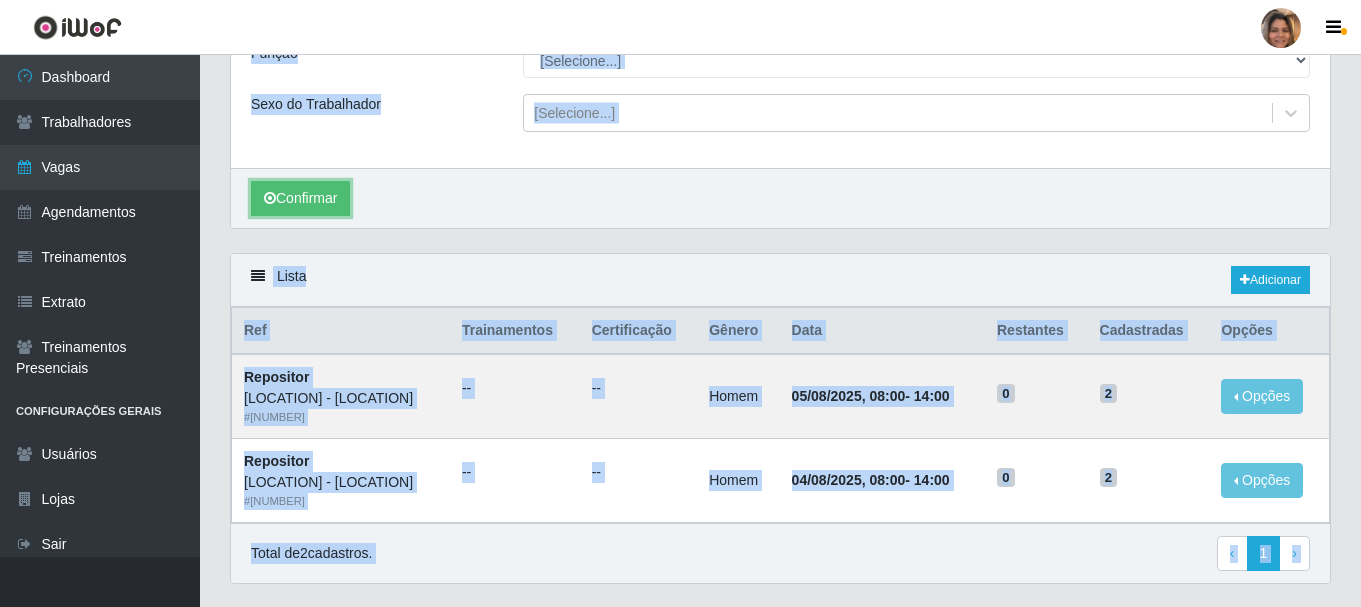 scroll, scrollTop: 300, scrollLeft: 0, axis: vertical 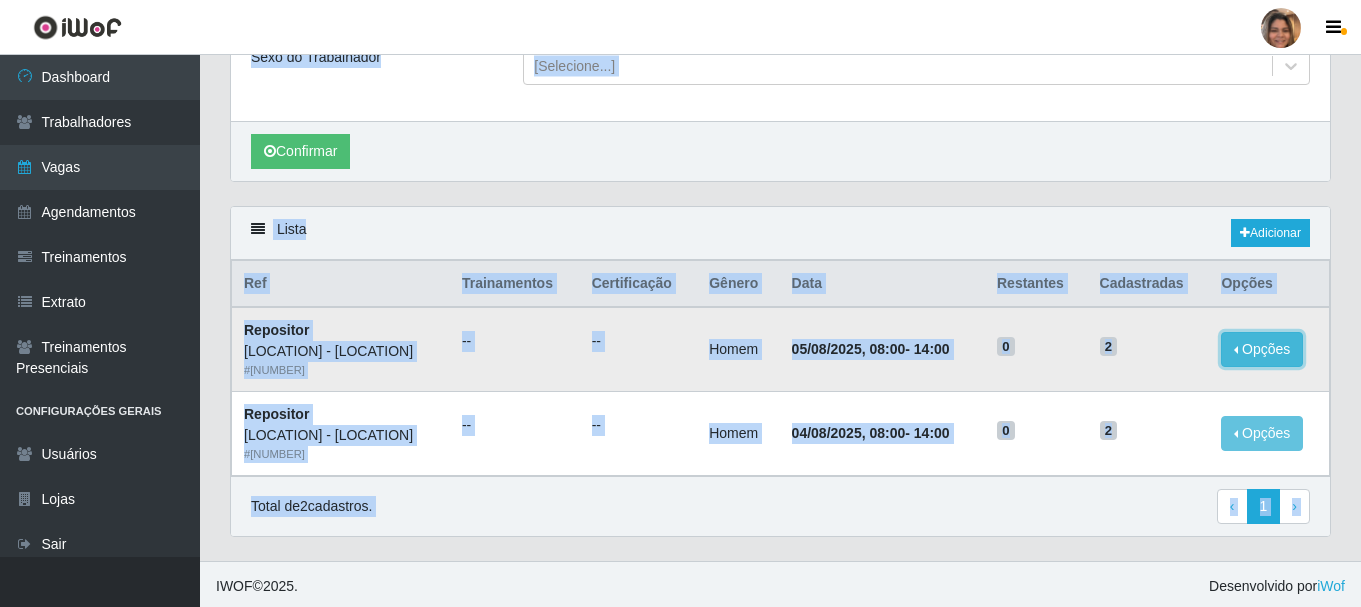 click on "Opções" at bounding box center (1262, 349) 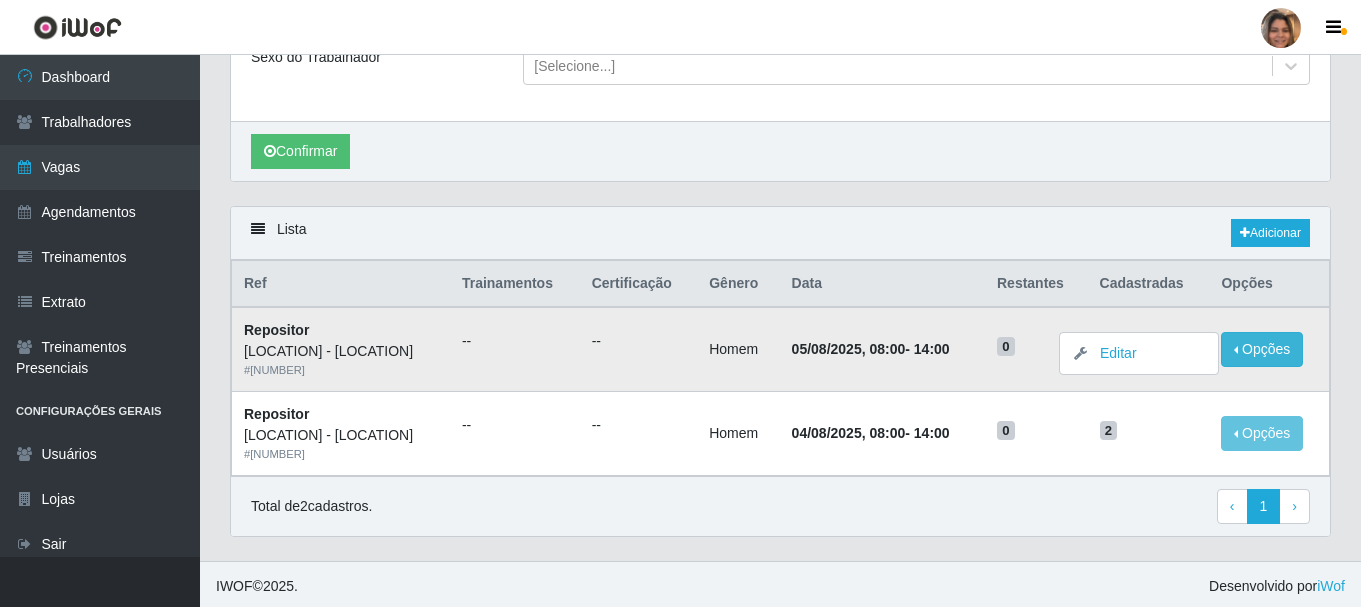 click on "Homem" at bounding box center [738, 349] 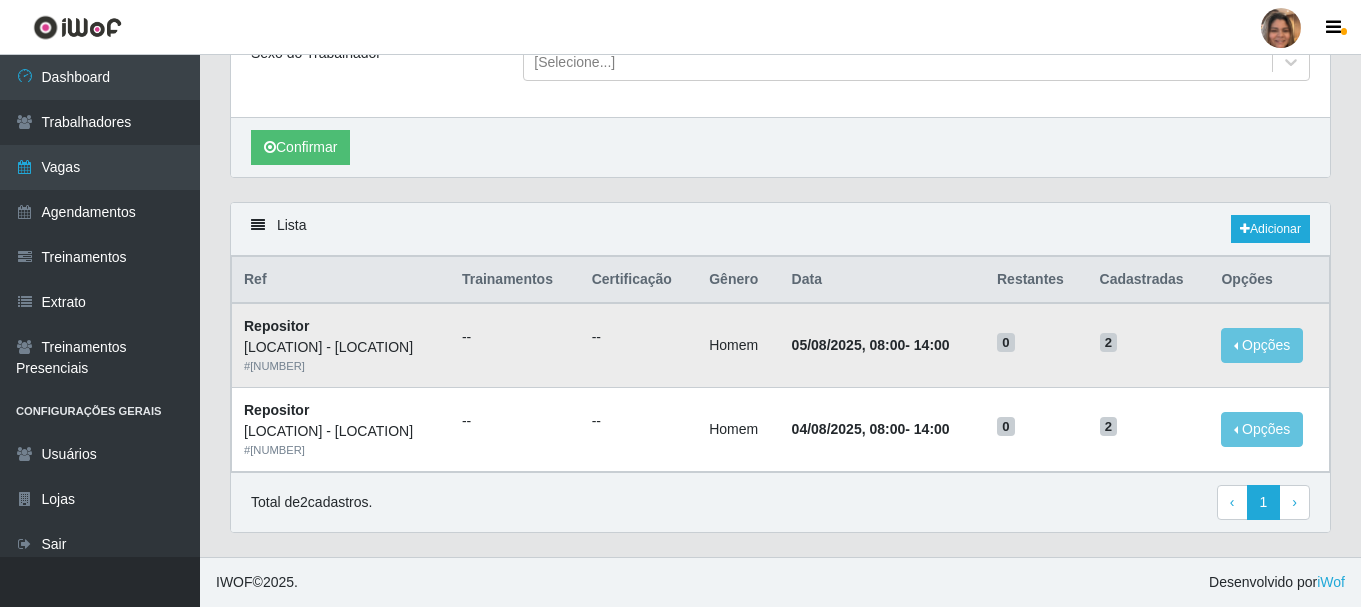 scroll, scrollTop: 305, scrollLeft: 0, axis: vertical 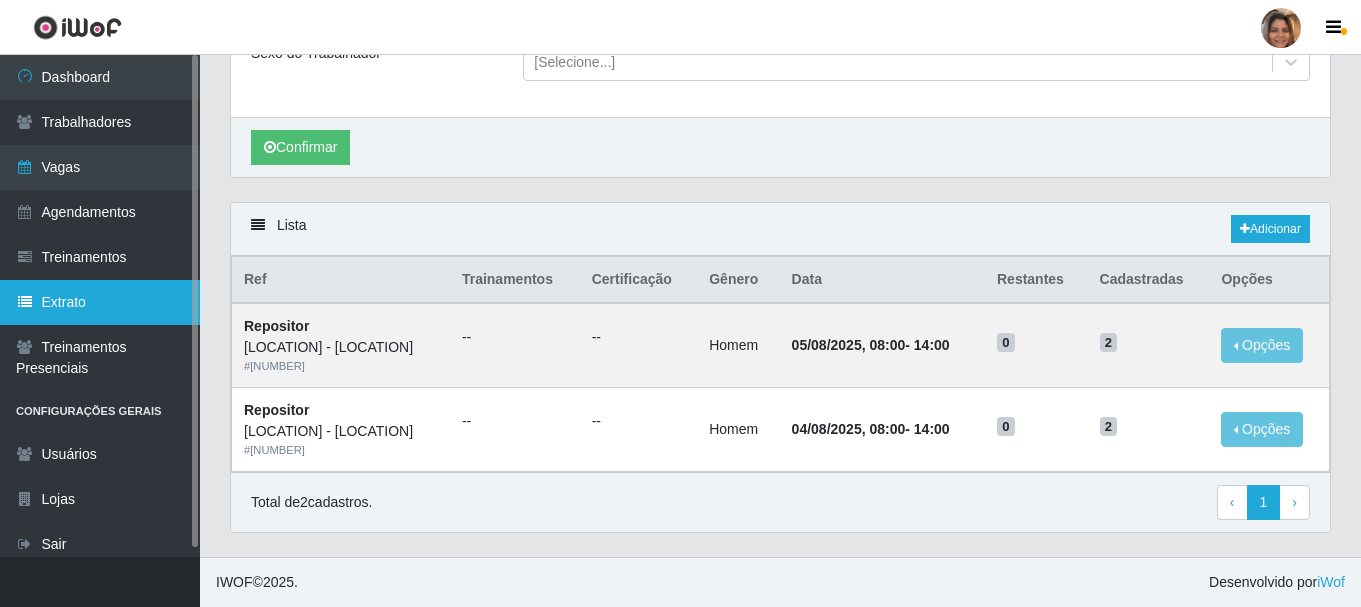click on "Extrato" at bounding box center (100, 302) 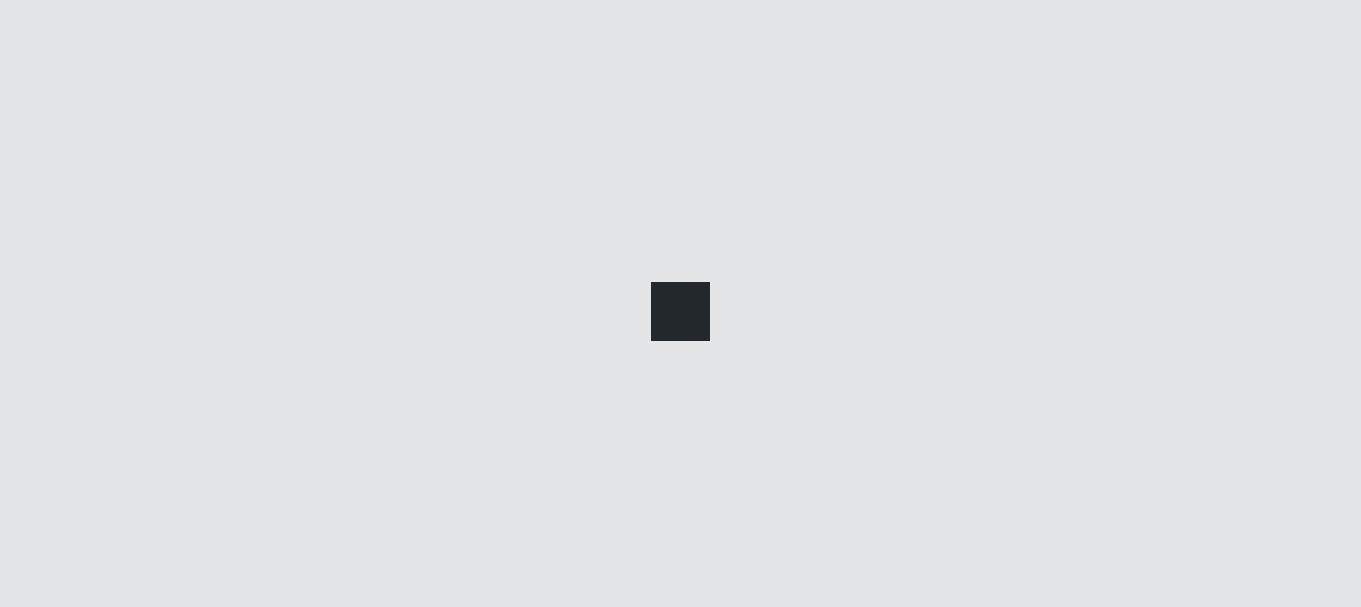 scroll, scrollTop: 0, scrollLeft: 0, axis: both 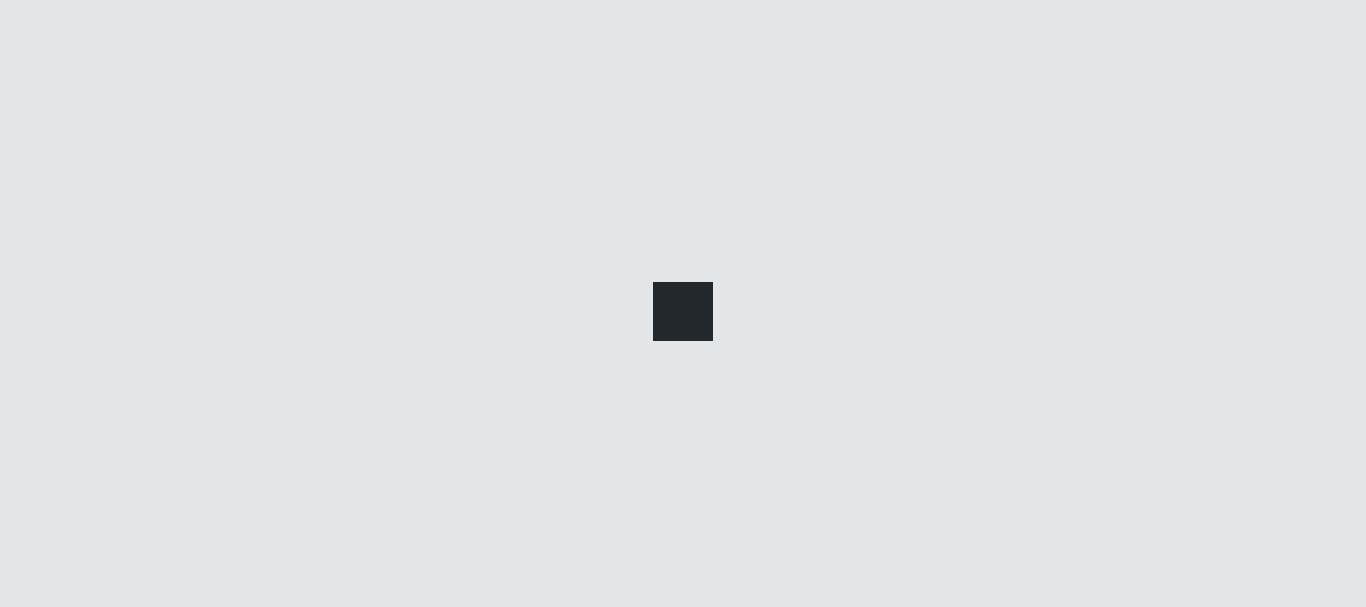 click at bounding box center (683, 303) 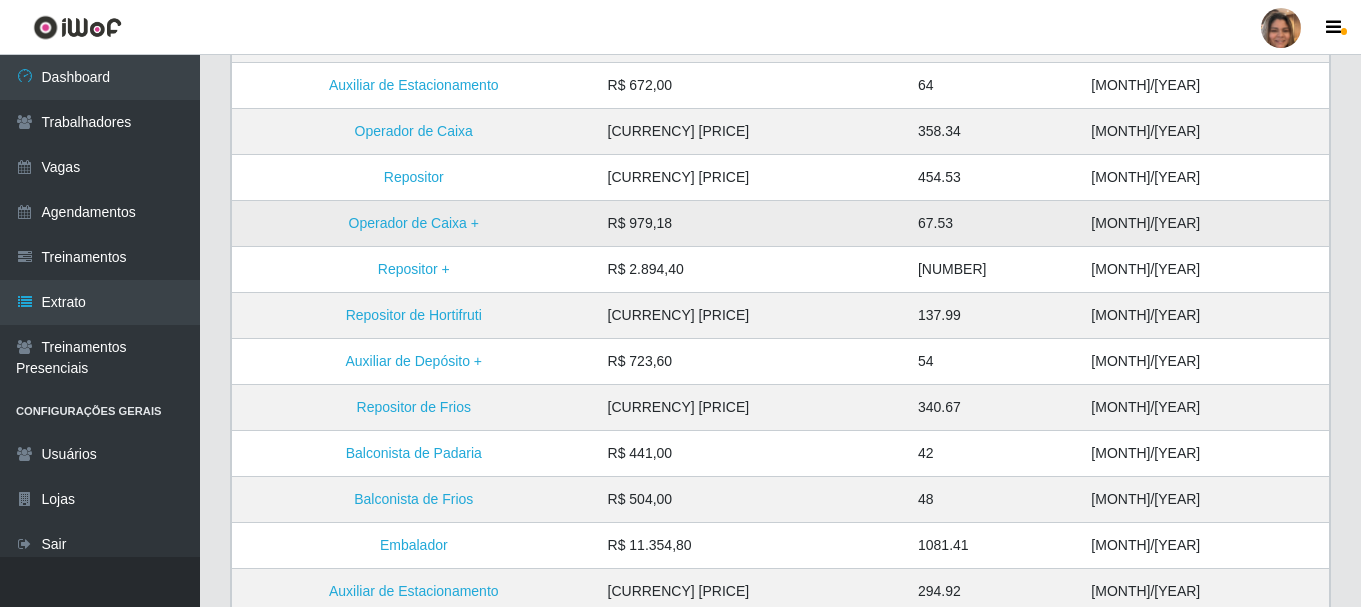 scroll, scrollTop: 0, scrollLeft: 0, axis: both 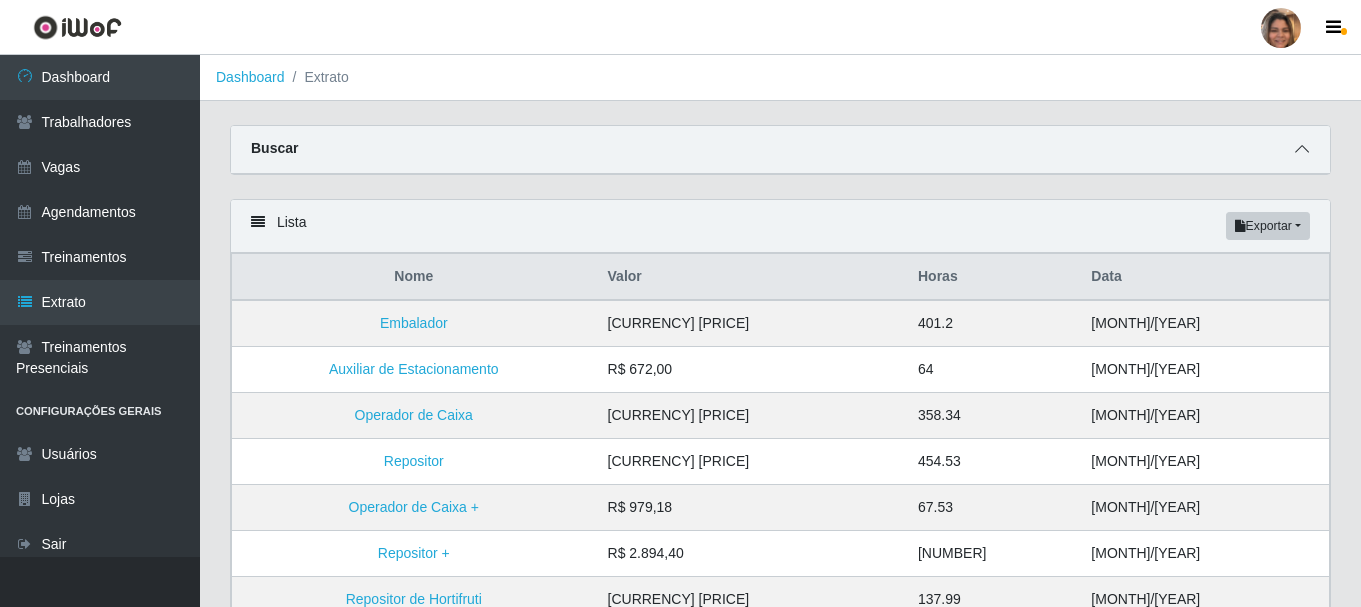 click at bounding box center [1302, 149] 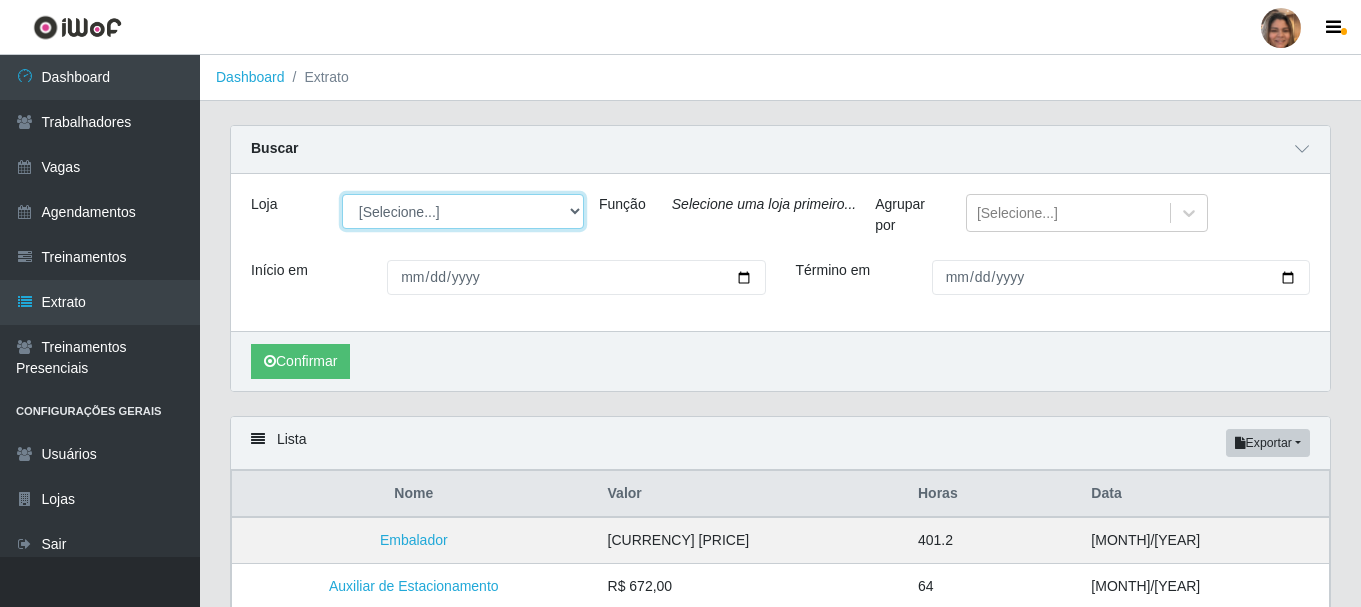 click on "[LOCATION] - [LOCATION] [LOCATION] - [LOCATION]" at bounding box center (463, 211) 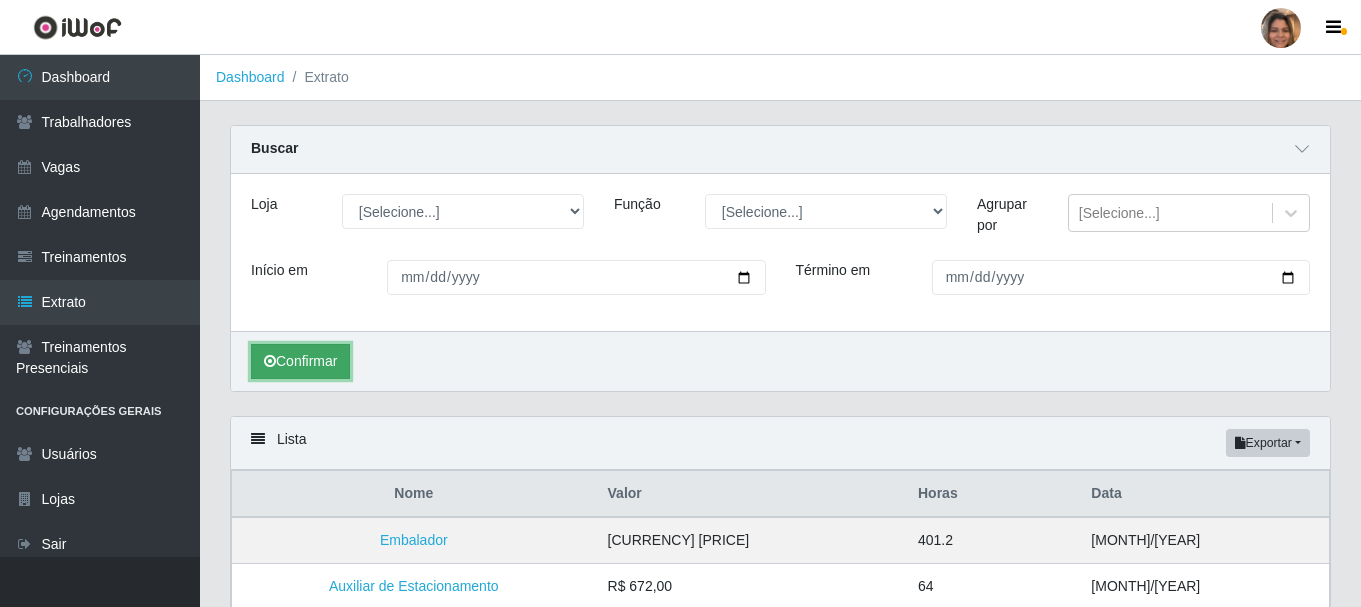 click on "Confirmar" at bounding box center [300, 361] 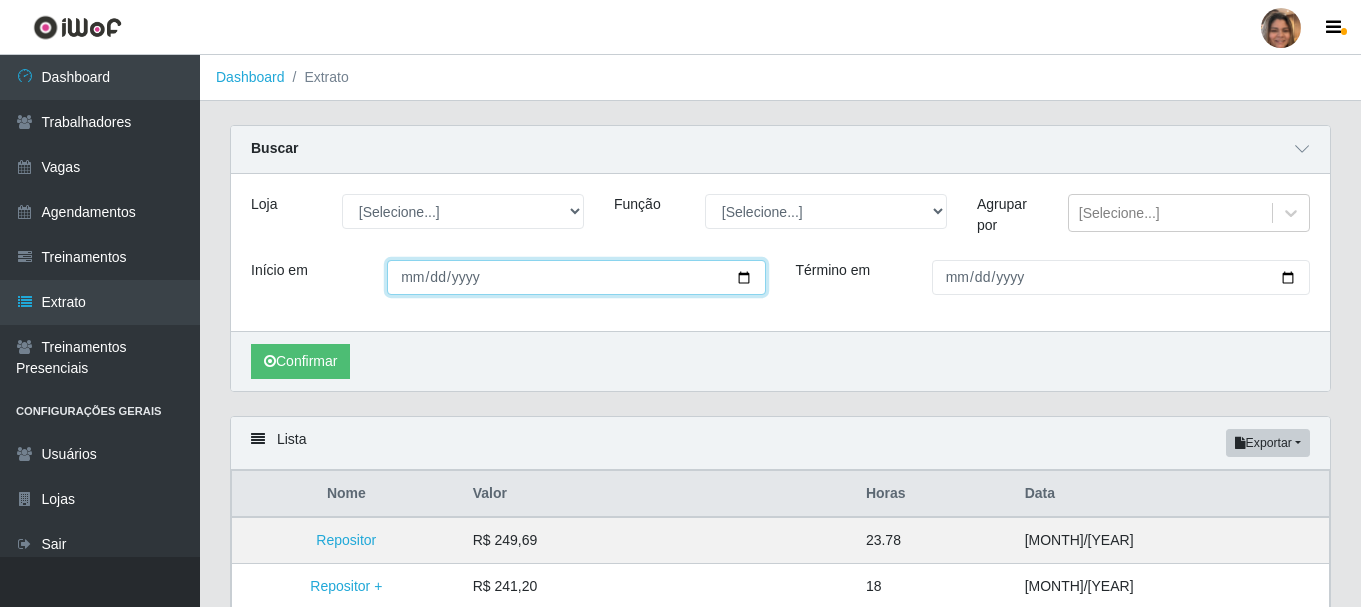 click on "Início em" at bounding box center [576, 277] 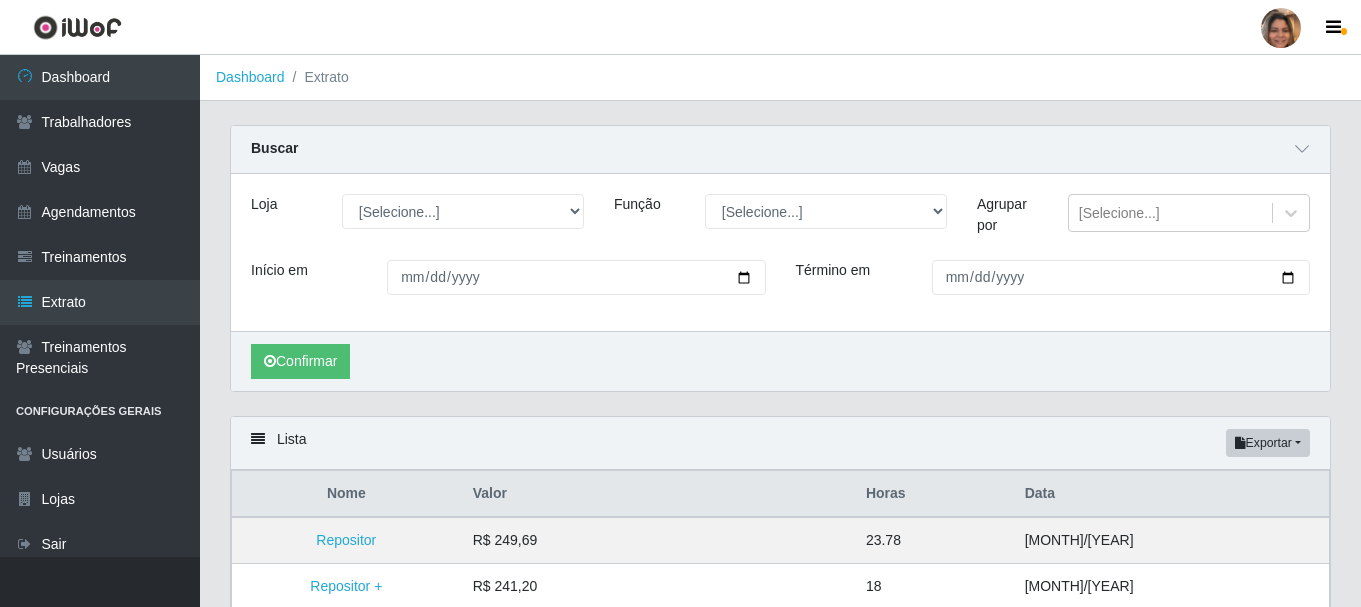 click on "Carregando...  Buscar Loja [Selecione...] [LOCATION] - [LOCATION] [LOCATION] - [LOCATION] Função [Selecione...] Repositor  Repositor + Repositor ++ Agrupar por [Selecione...] Início em [DATE] Término em  Confirmar" at bounding box center [780, 270] 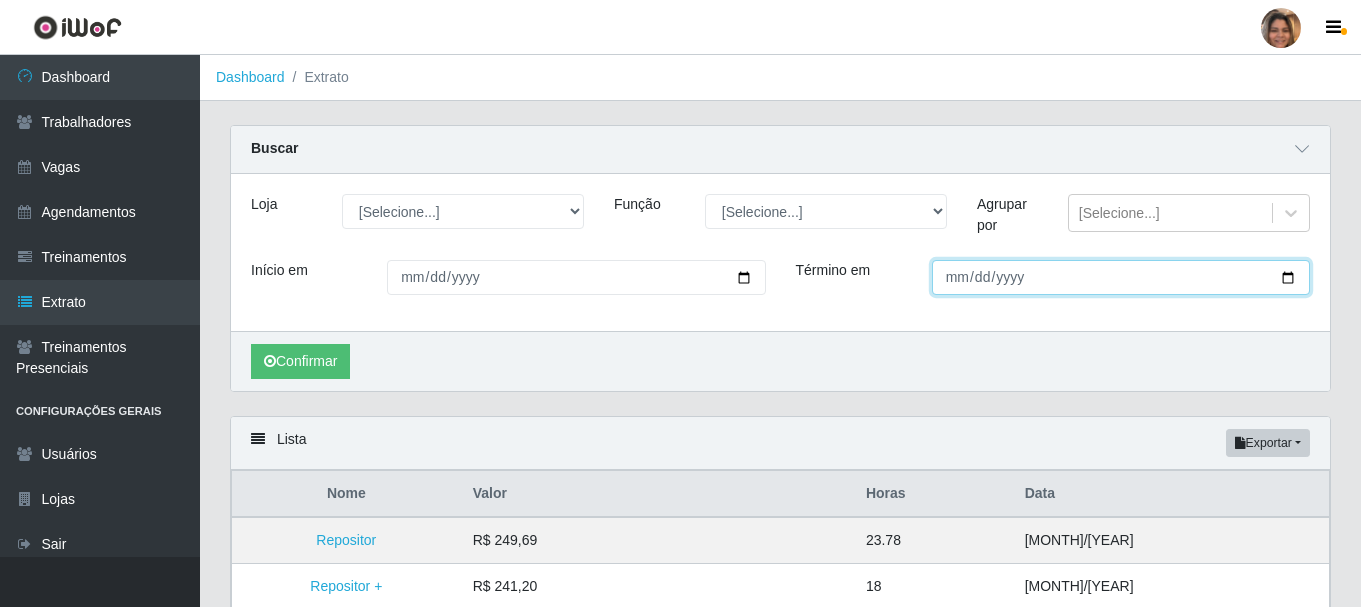 click on "Término em" at bounding box center [1121, 277] 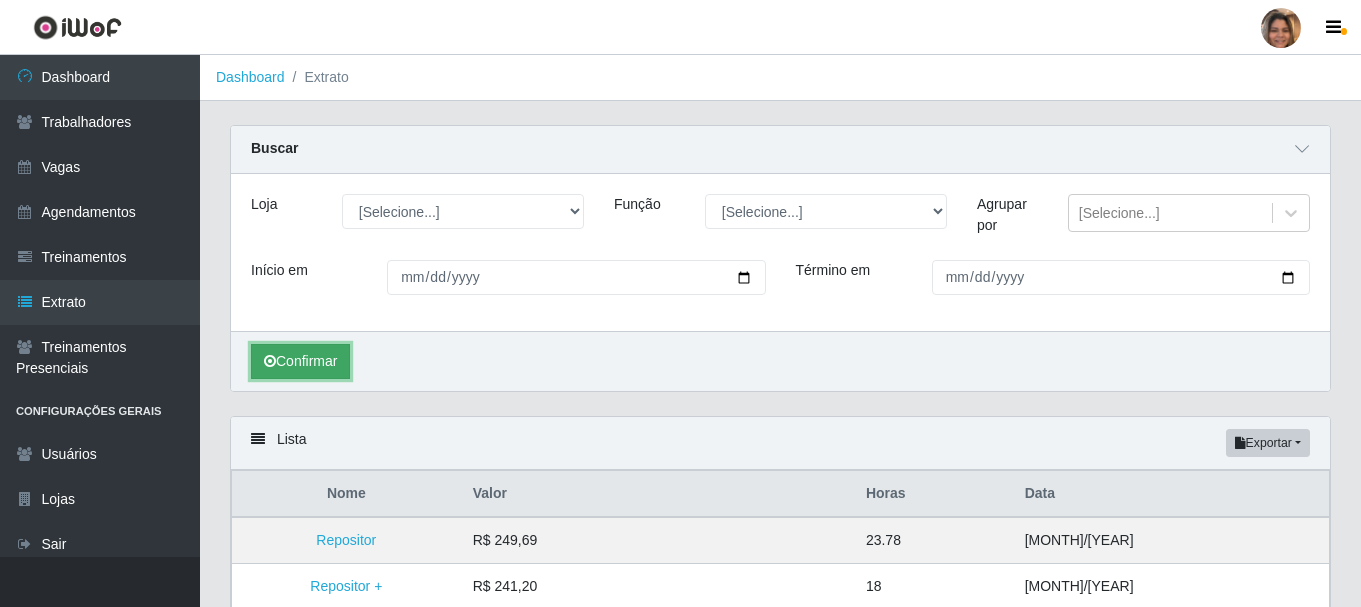 click on "Confirmar" at bounding box center [300, 361] 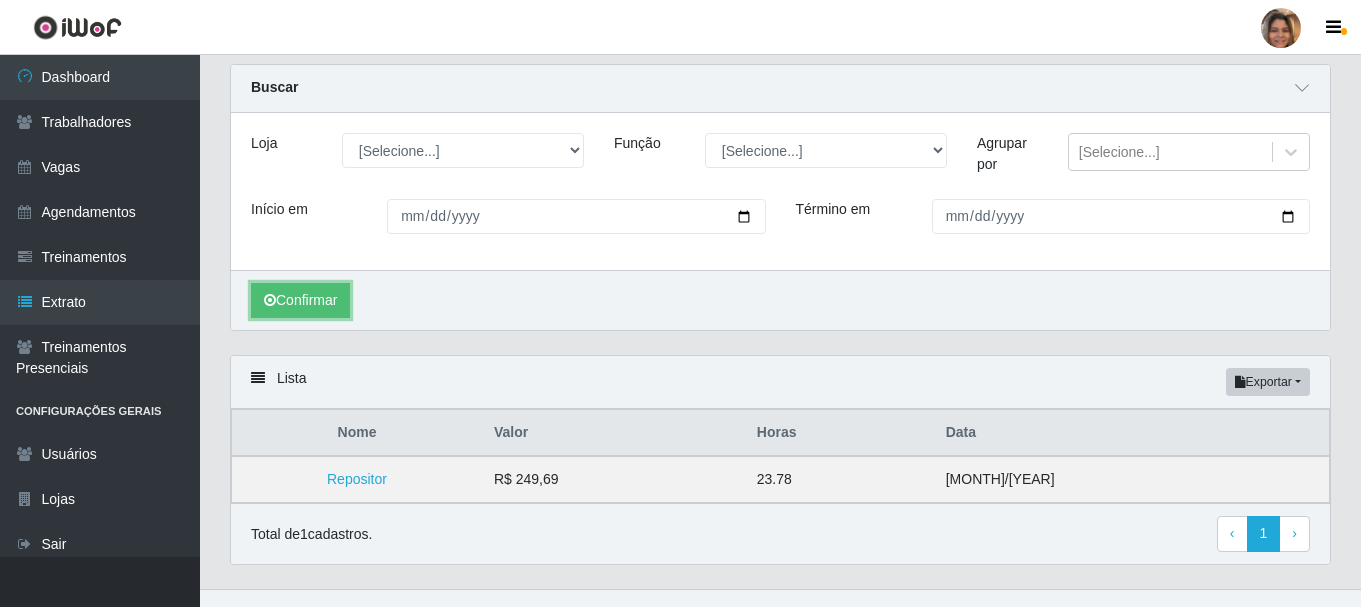 scroll, scrollTop: 94, scrollLeft: 0, axis: vertical 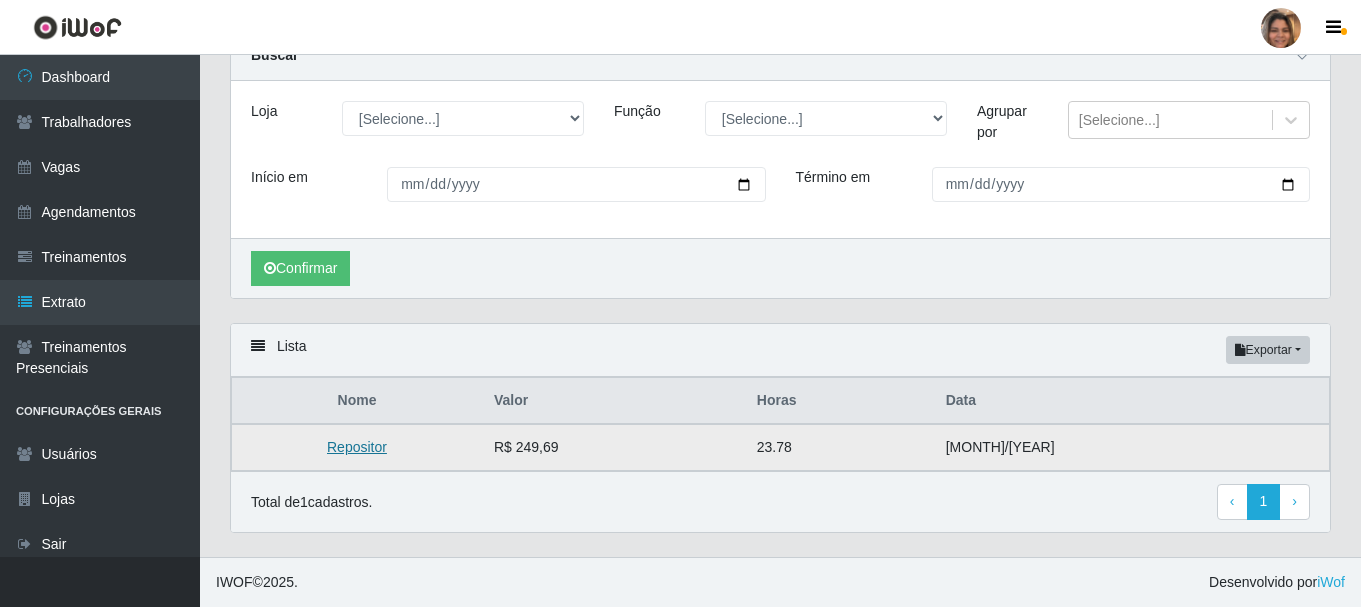 click on "Repositor" at bounding box center (357, 447) 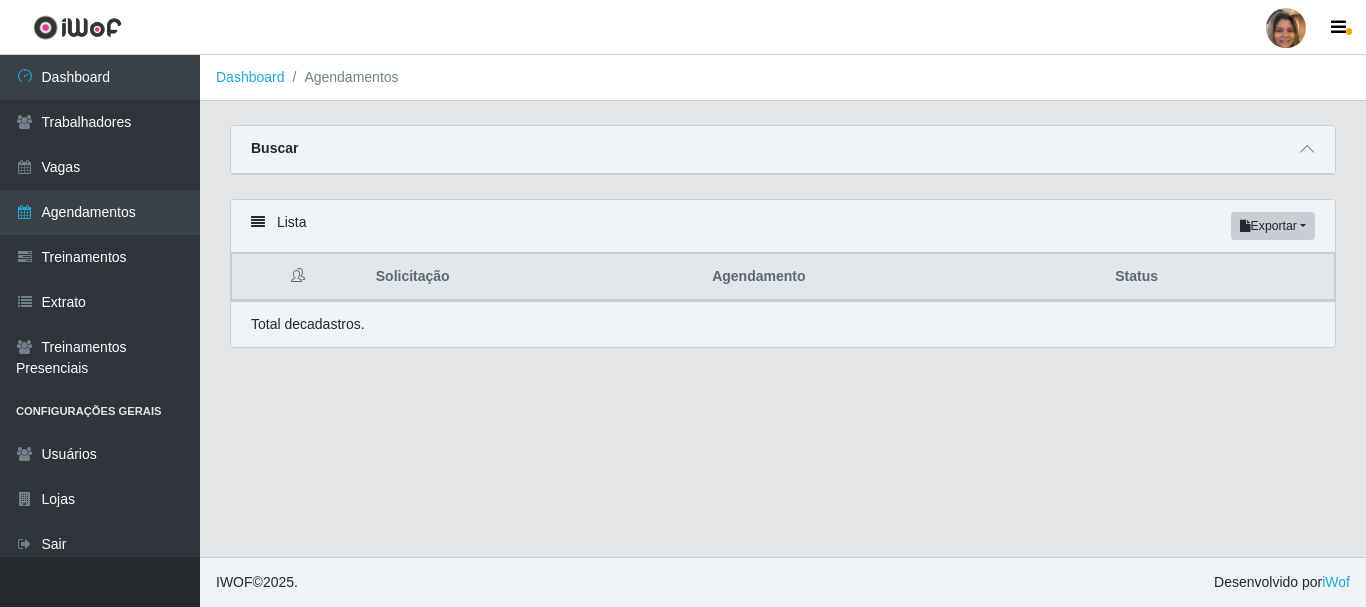 click on "Lista  Exportar PDF Excel Solicitação Agendamento Status Total de   cadastros." at bounding box center (783, 285) 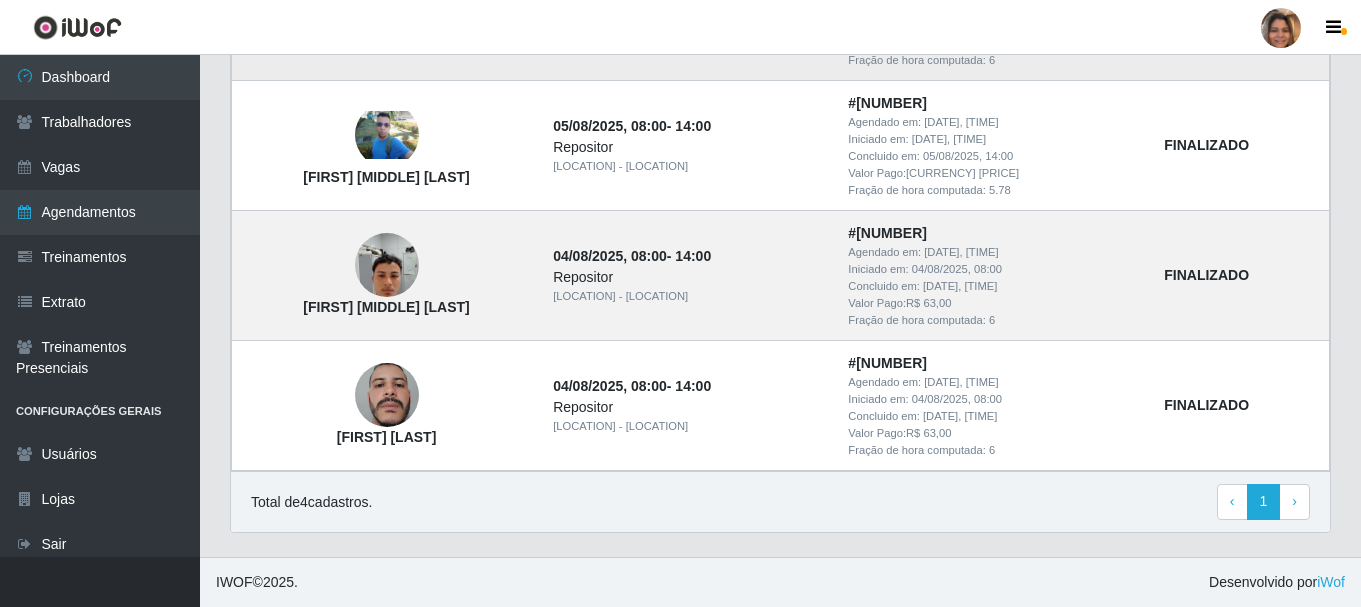 scroll, scrollTop: 351, scrollLeft: 0, axis: vertical 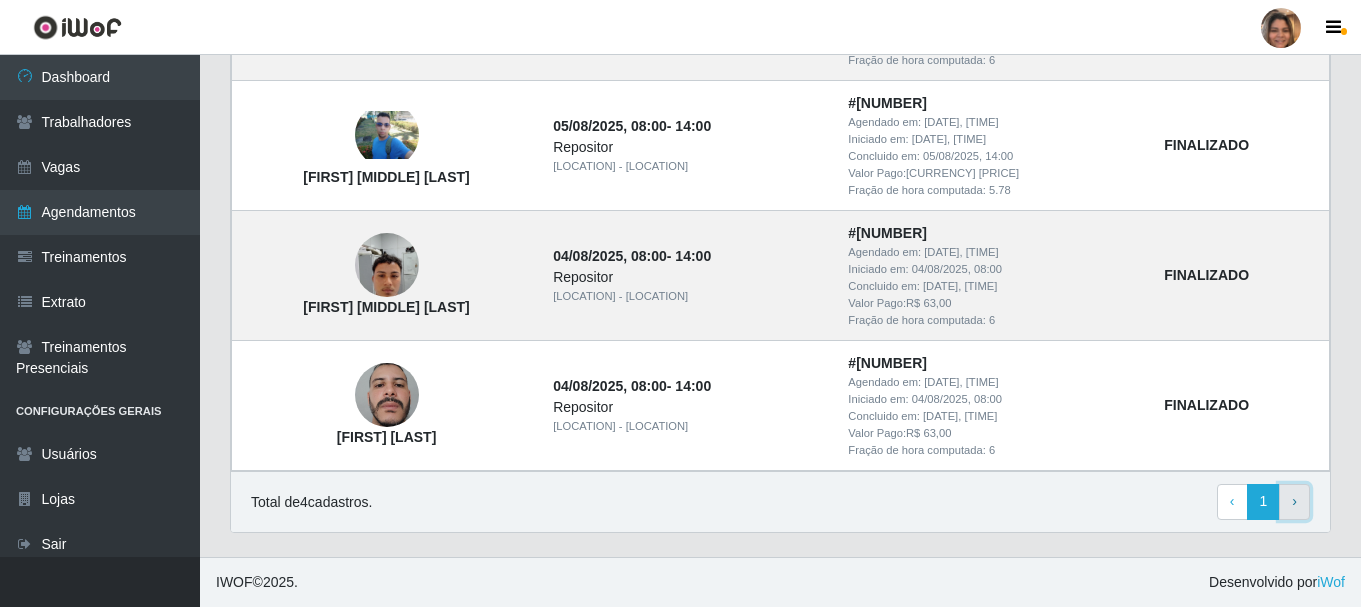 click on "›" at bounding box center (1294, 501) 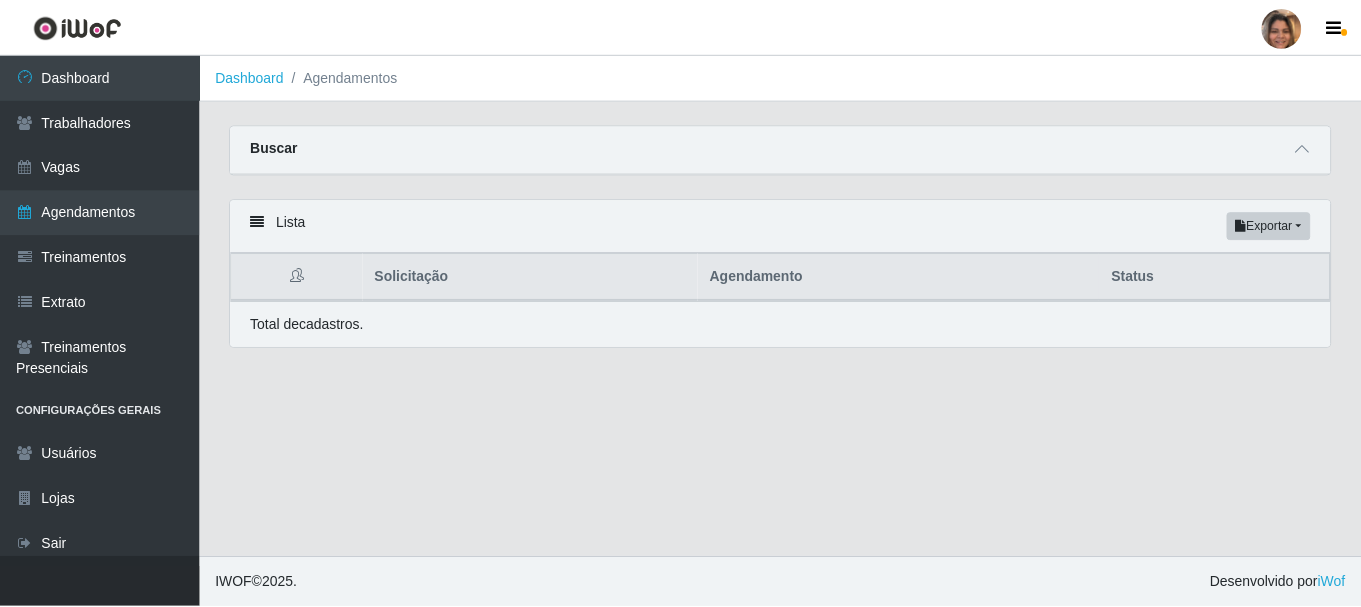 scroll, scrollTop: 0, scrollLeft: 0, axis: both 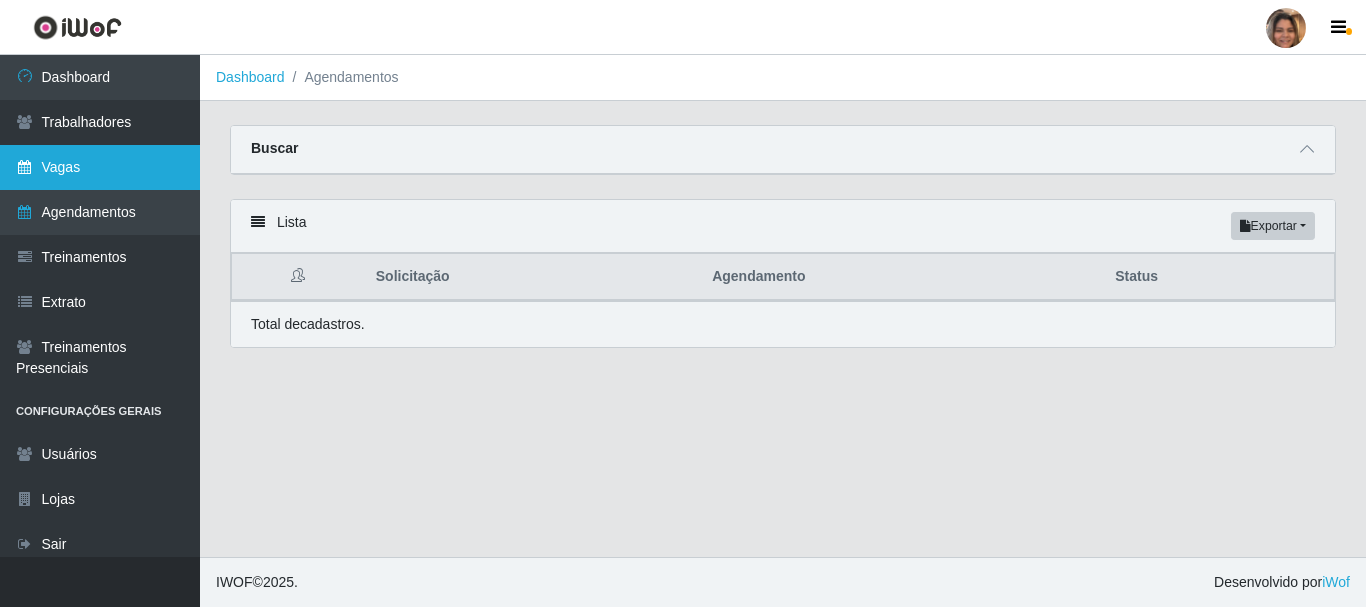 click on "Vagas" at bounding box center (100, 167) 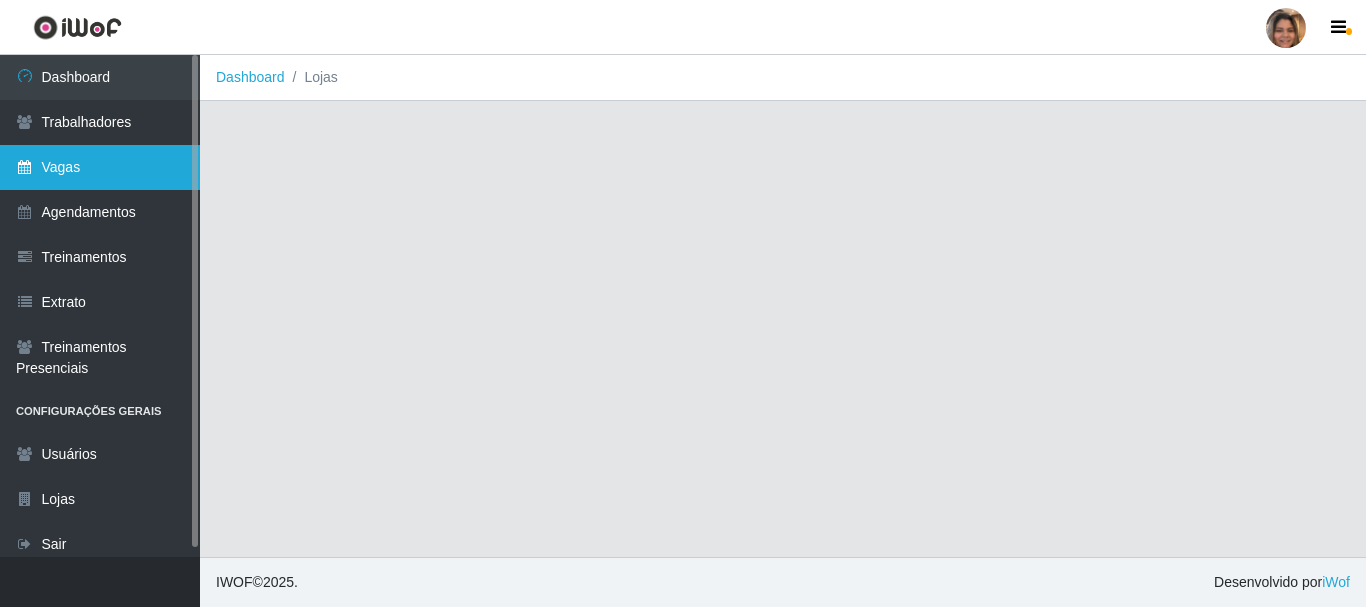 click on "Vagas" at bounding box center (100, 167) 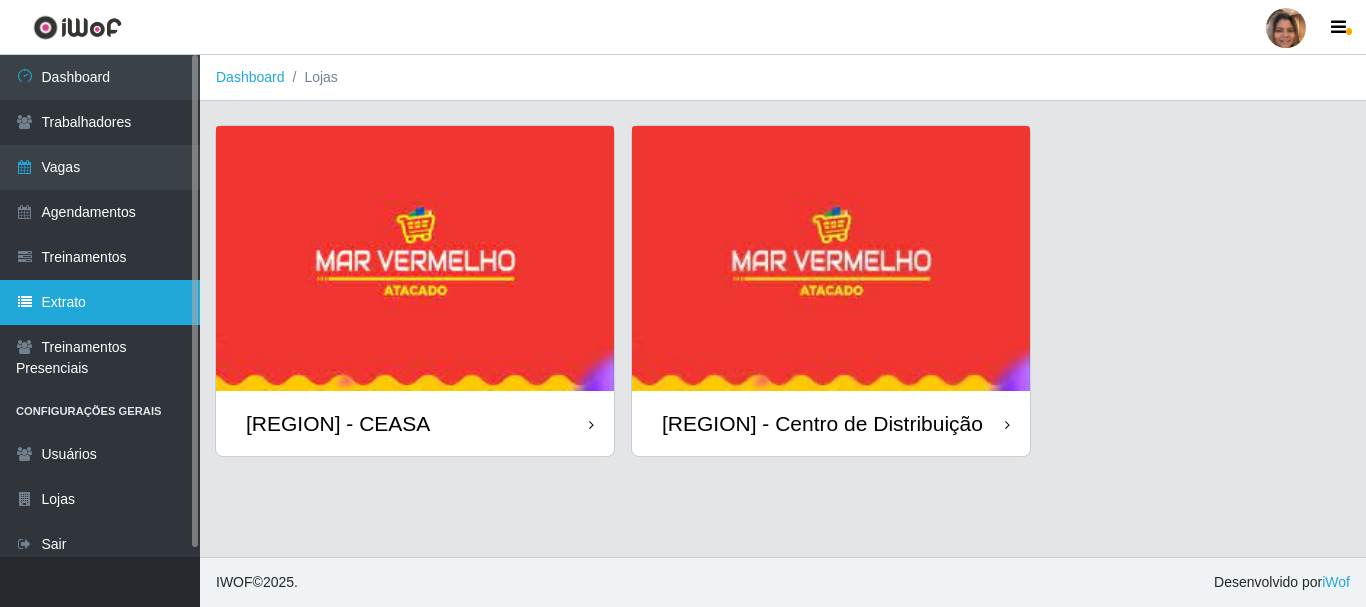 click on "Extrato" at bounding box center (100, 302) 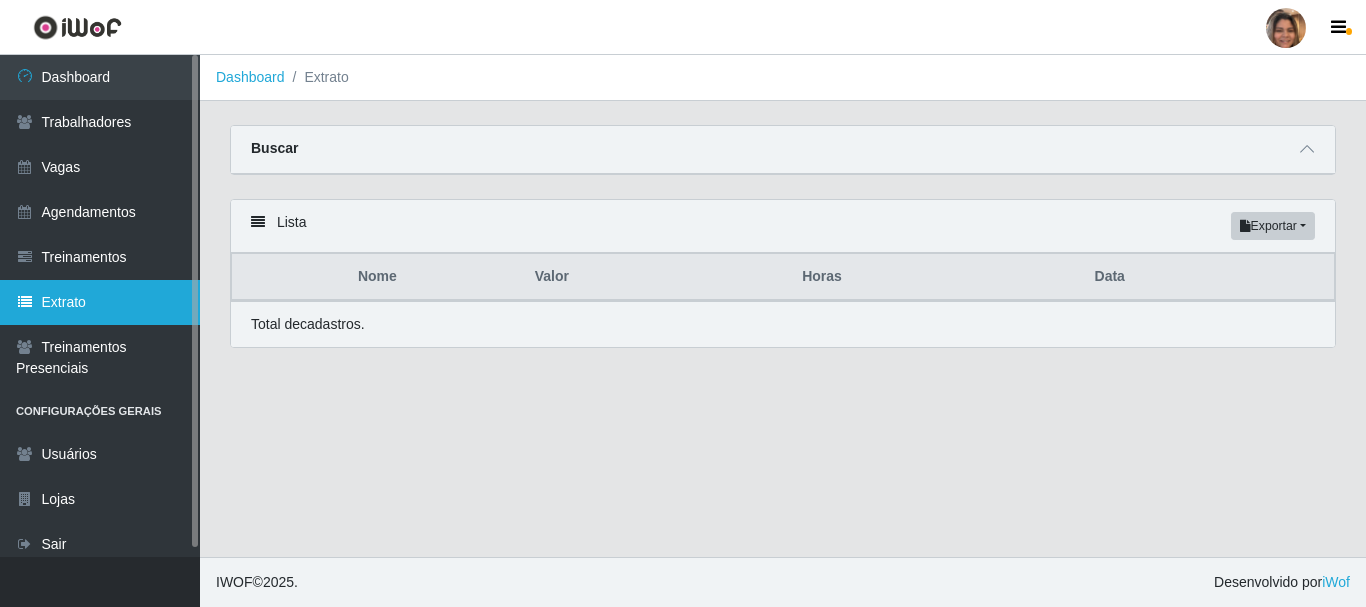 click on "Extrato" at bounding box center (100, 302) 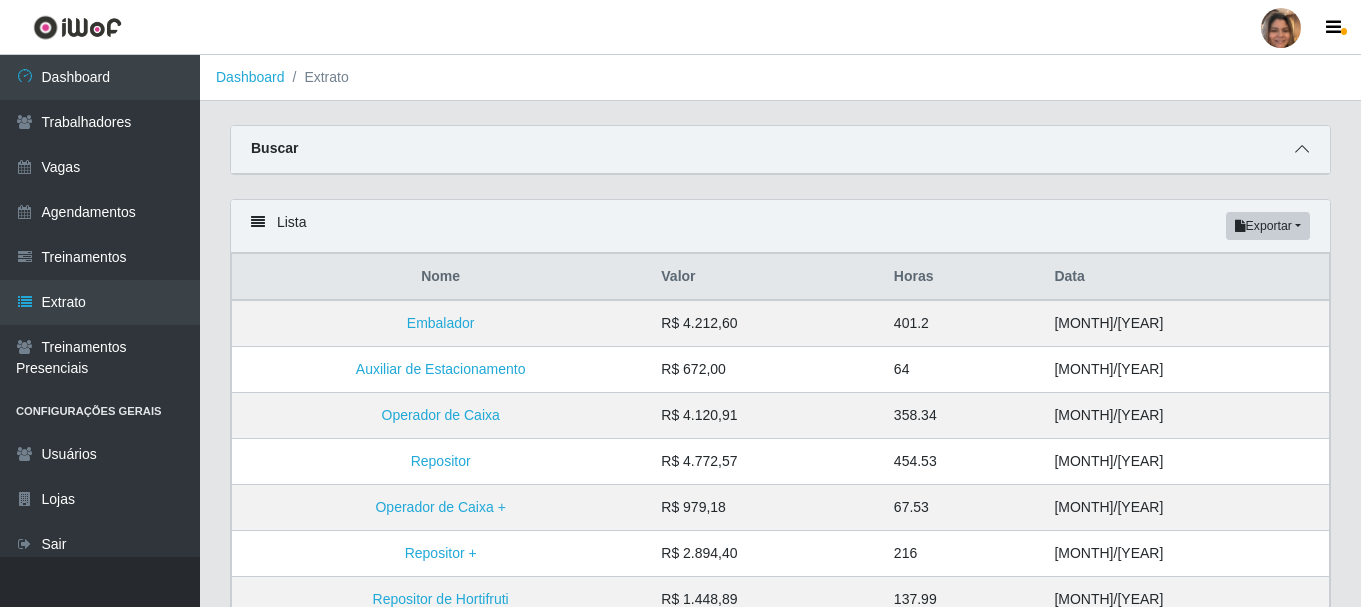 click at bounding box center (1302, 149) 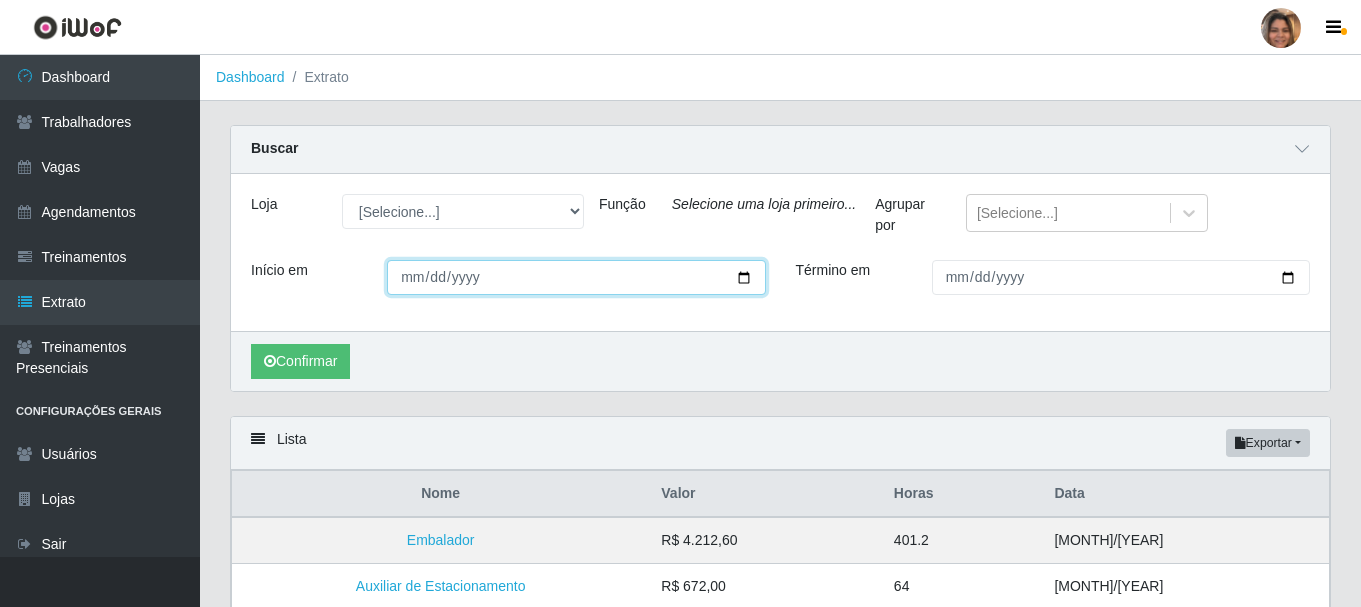 click on "Início em" at bounding box center (576, 277) 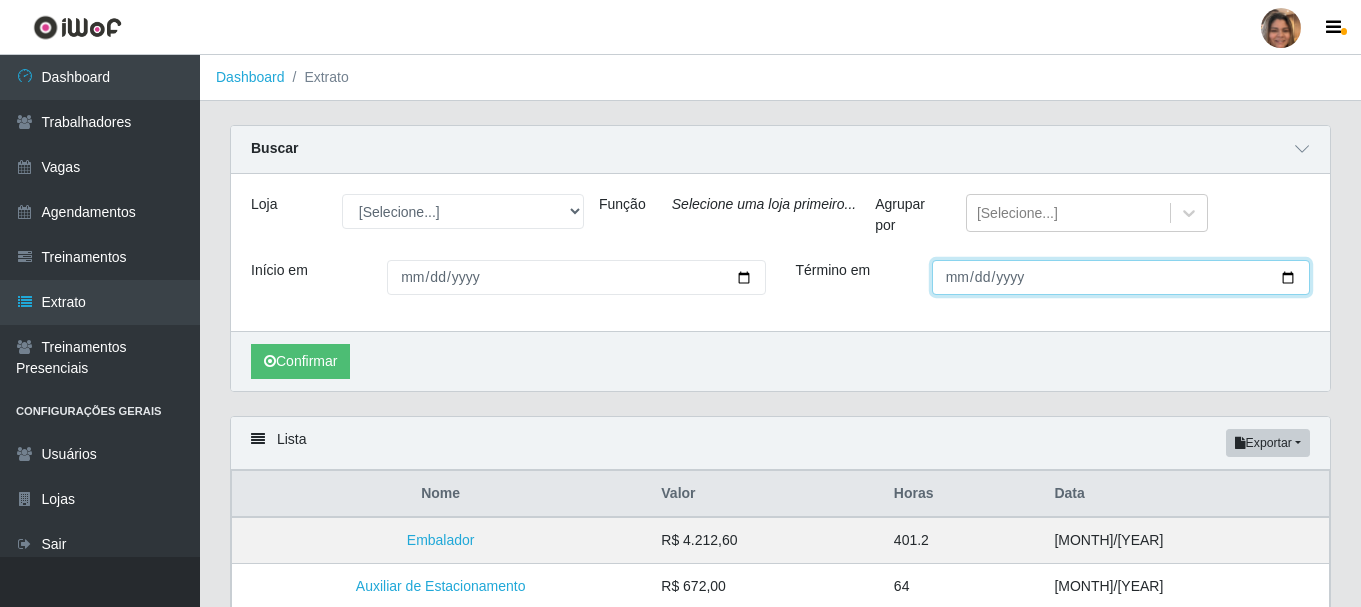 click on "Término em" at bounding box center (1121, 277) 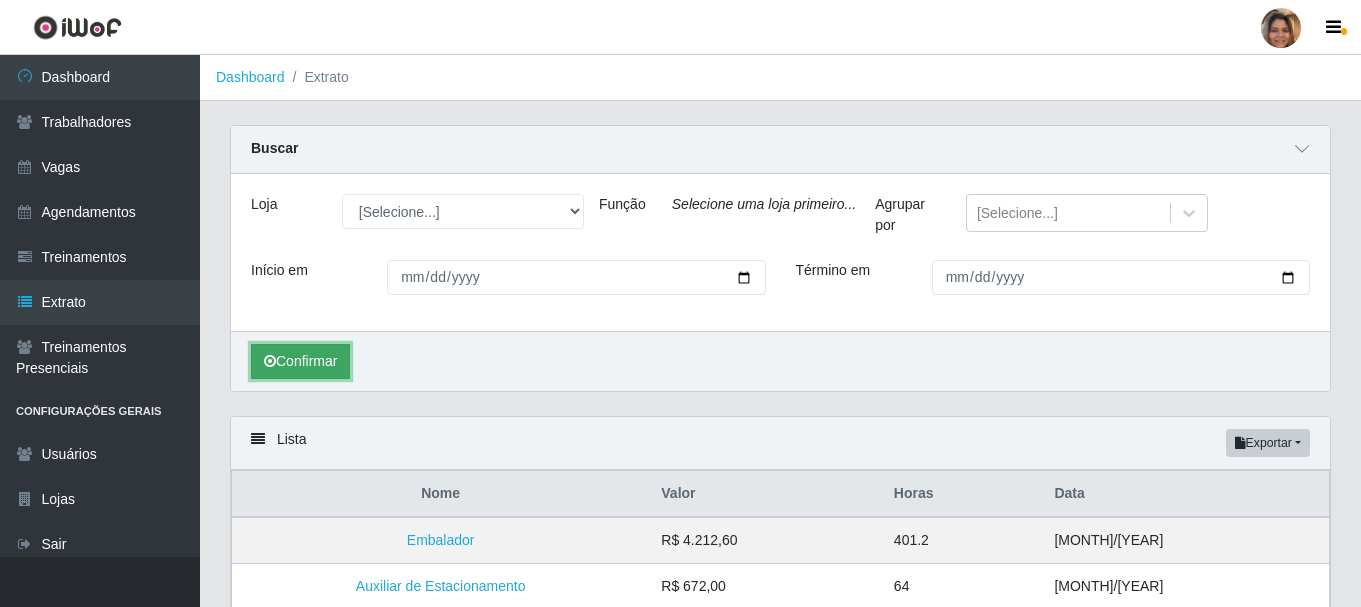 click on "Confirmar" at bounding box center [300, 361] 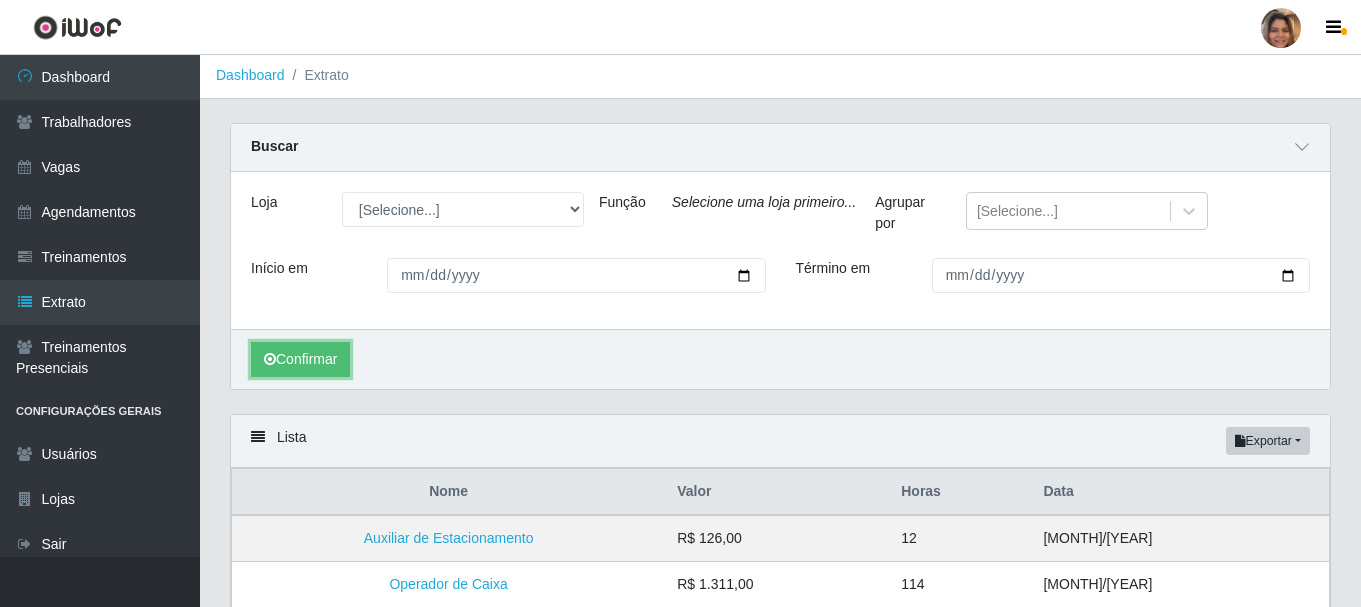 scroll, scrollTop: 0, scrollLeft: 0, axis: both 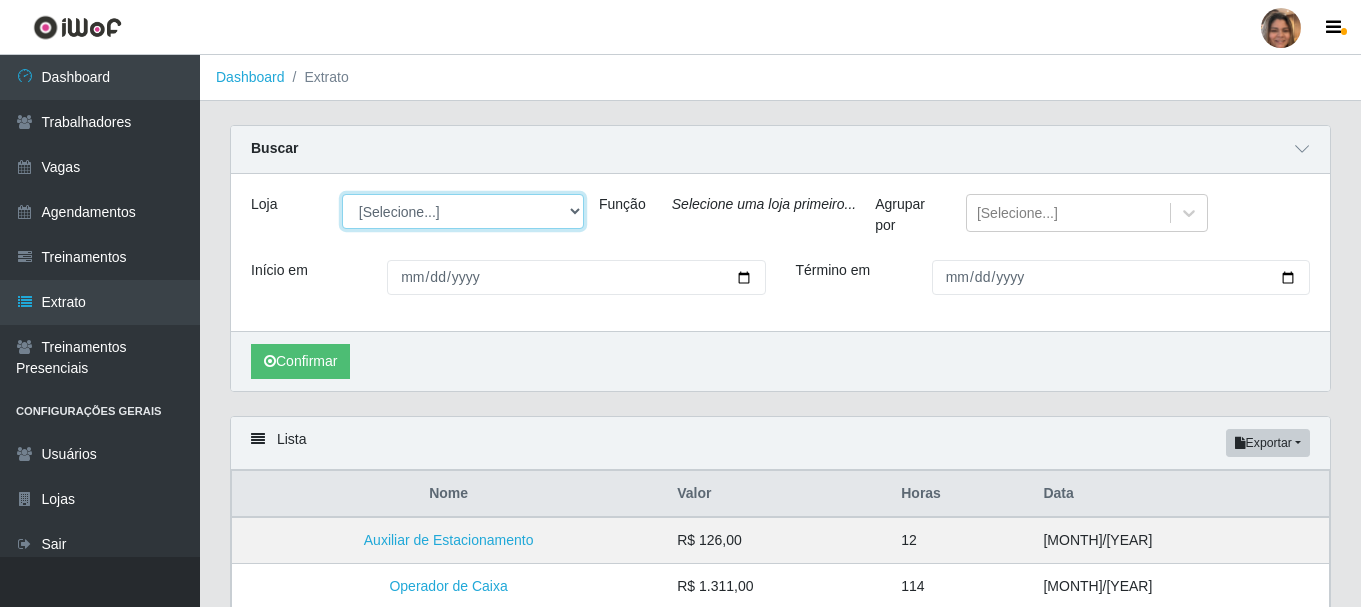 click on "[LOCATION] - [LOCATION] [LOCATION] - [LOCATION]" at bounding box center (463, 211) 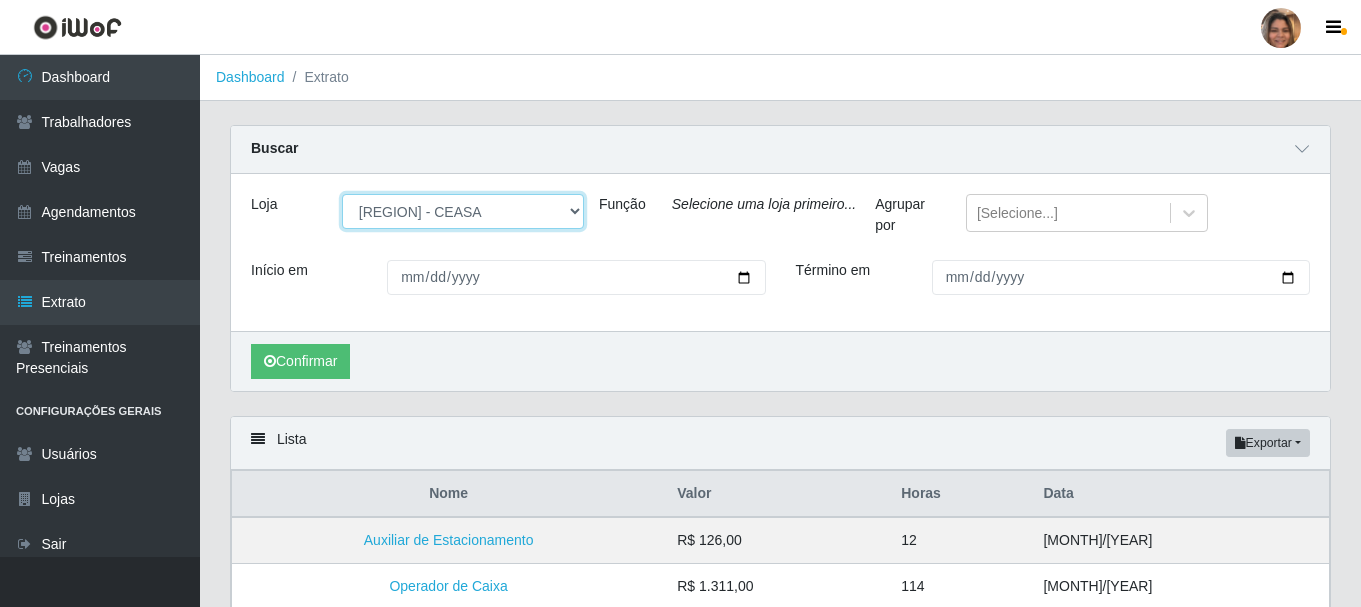 click on "[LOCATION] - [LOCATION] [LOCATION] - [LOCATION]" at bounding box center [463, 211] 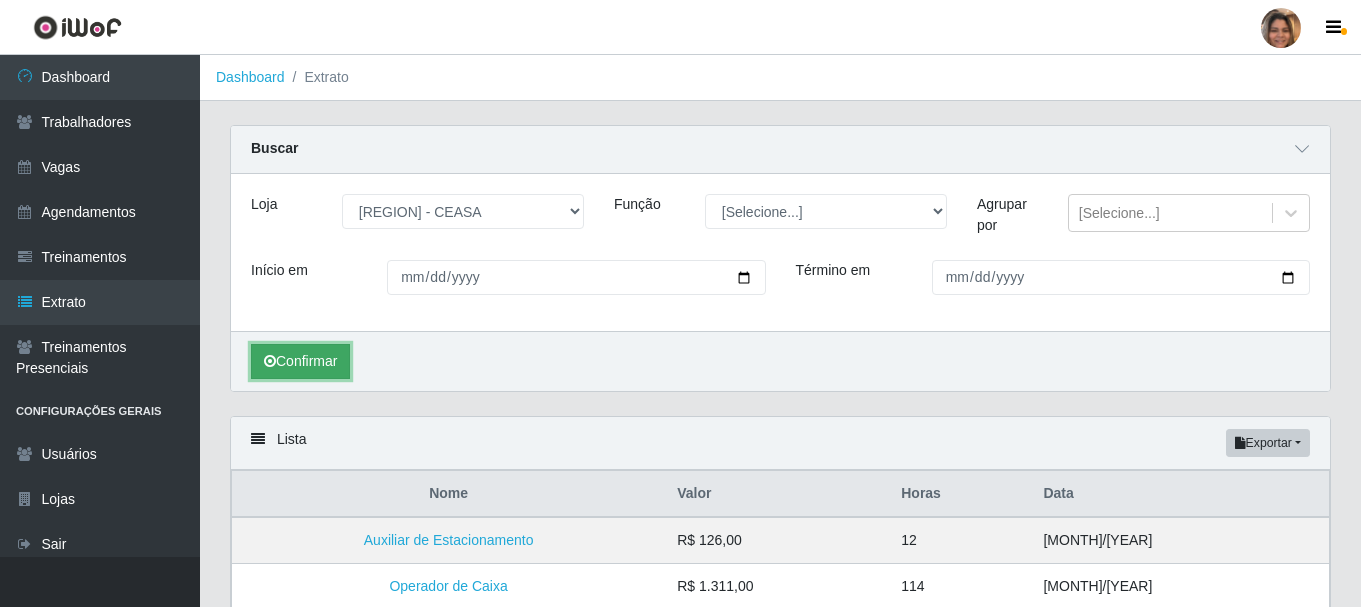 click on "Confirmar" at bounding box center (300, 361) 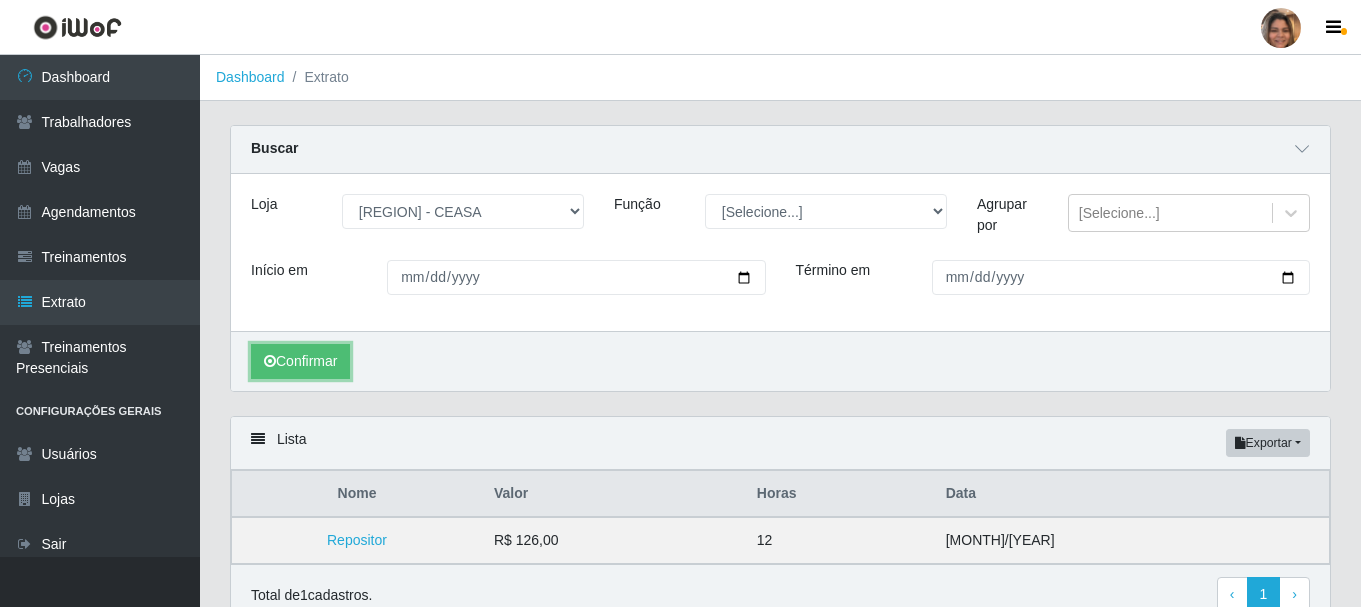 scroll, scrollTop: 94, scrollLeft: 0, axis: vertical 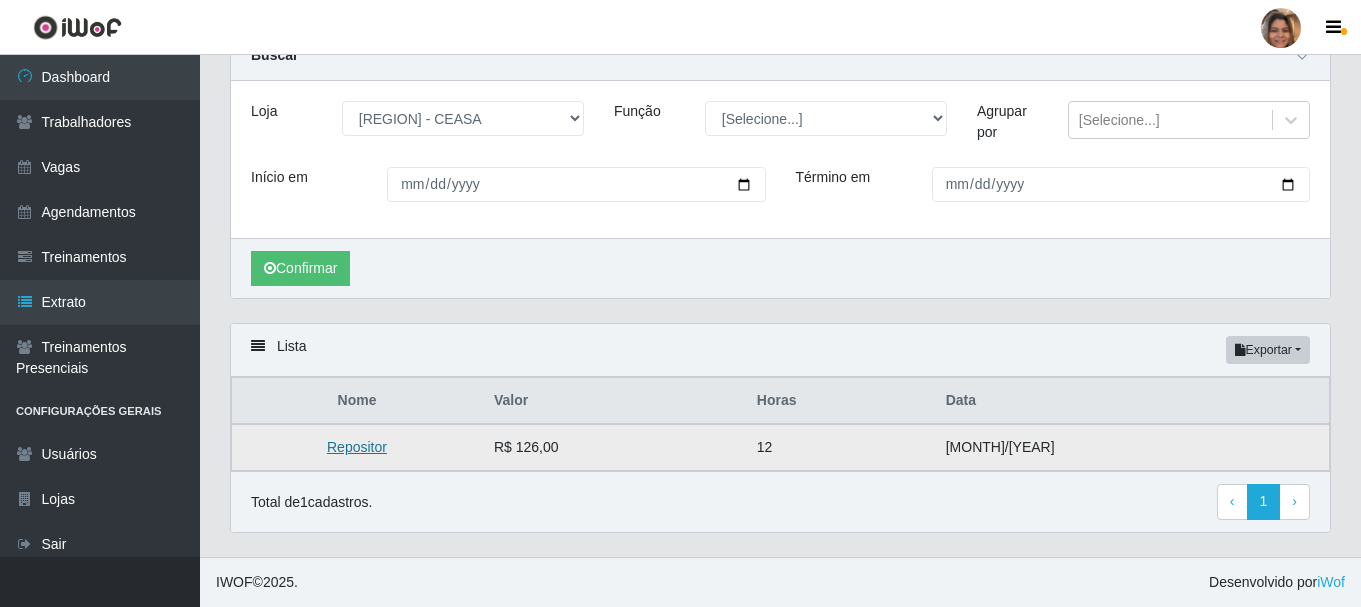 click on "Repositor" at bounding box center (357, 447) 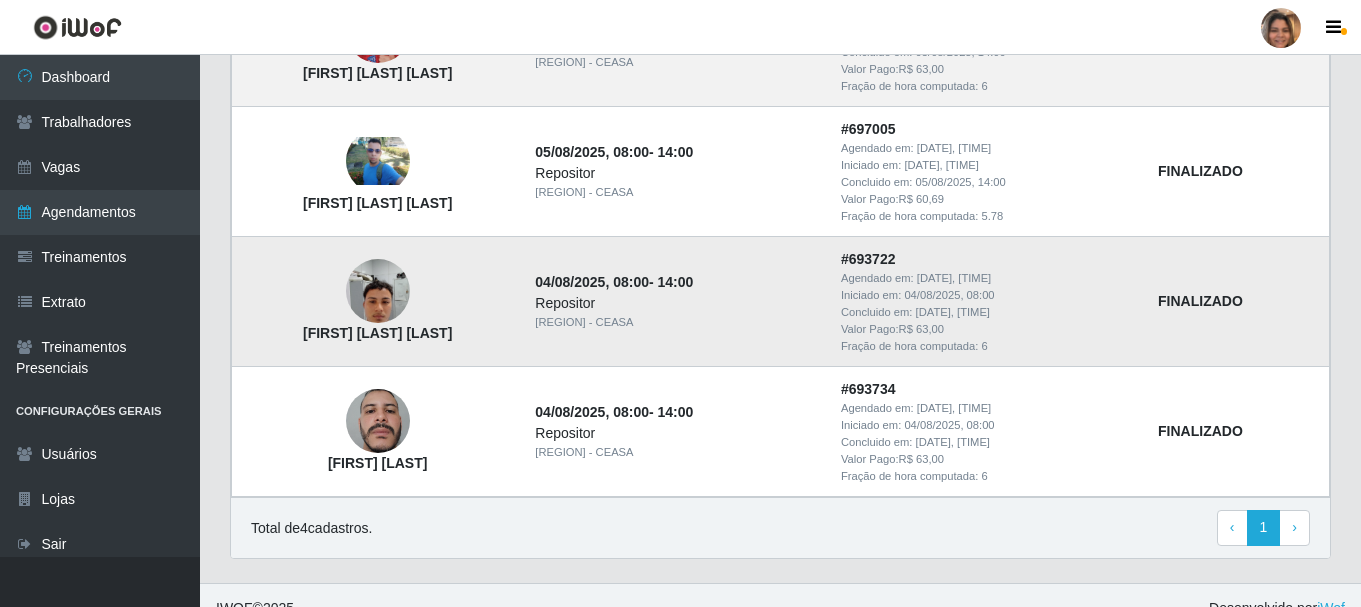 scroll, scrollTop: 351, scrollLeft: 0, axis: vertical 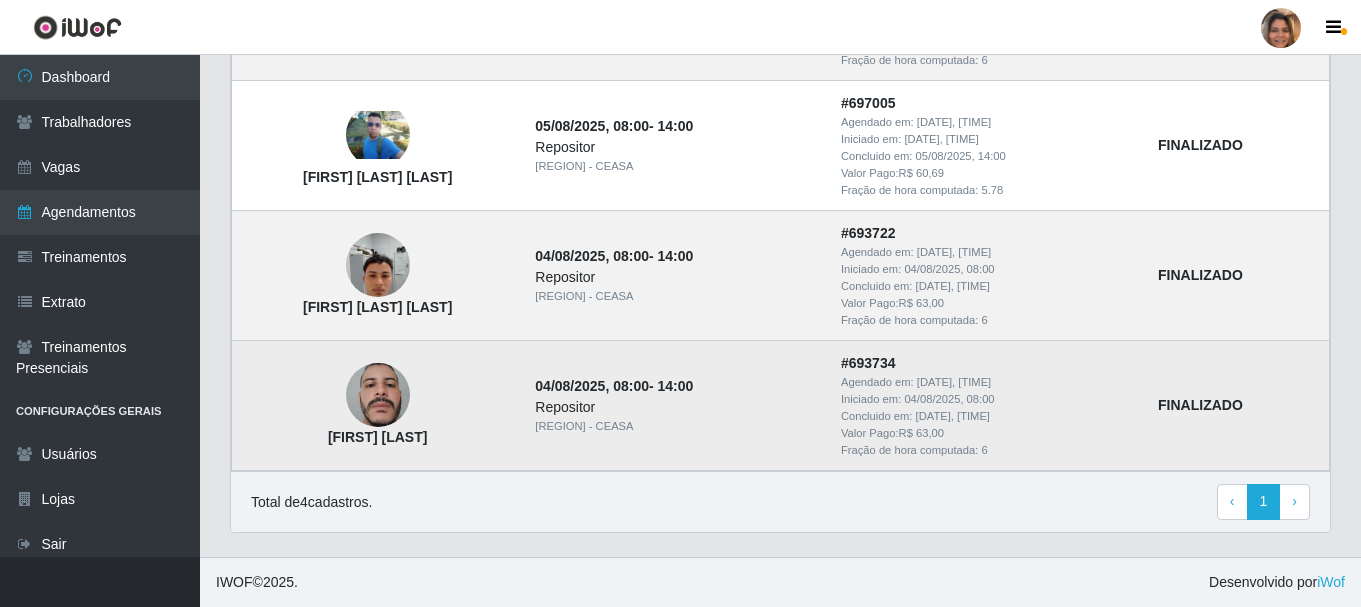 click at bounding box center (378, 395) 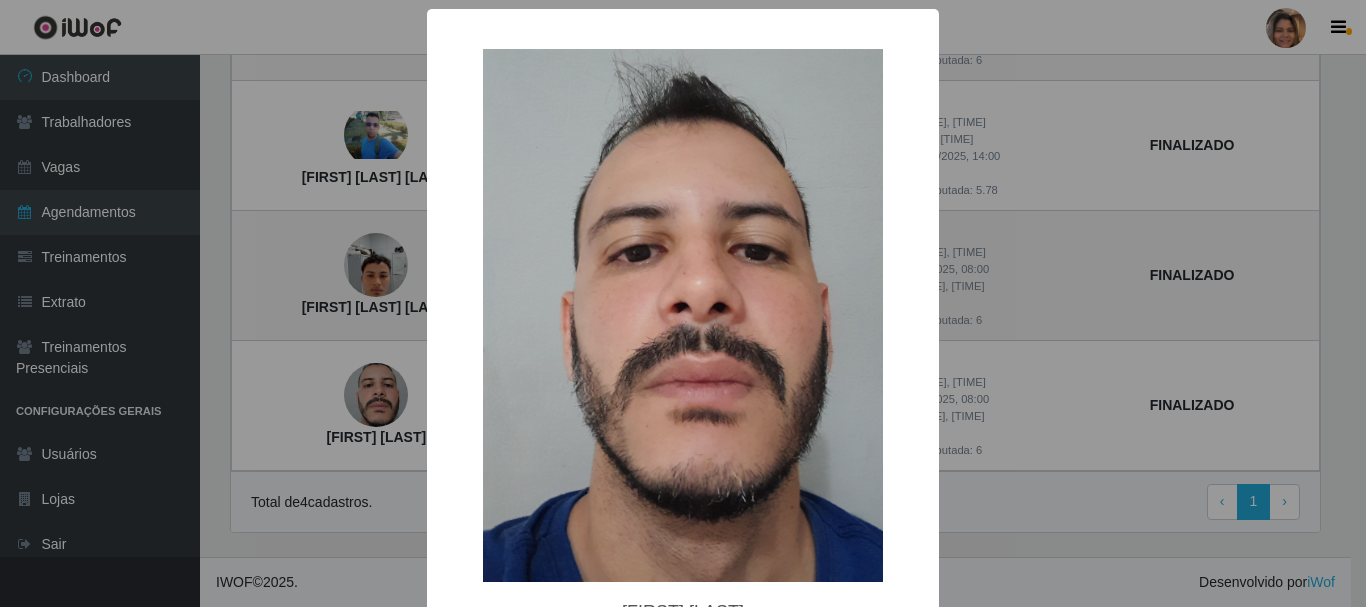 type 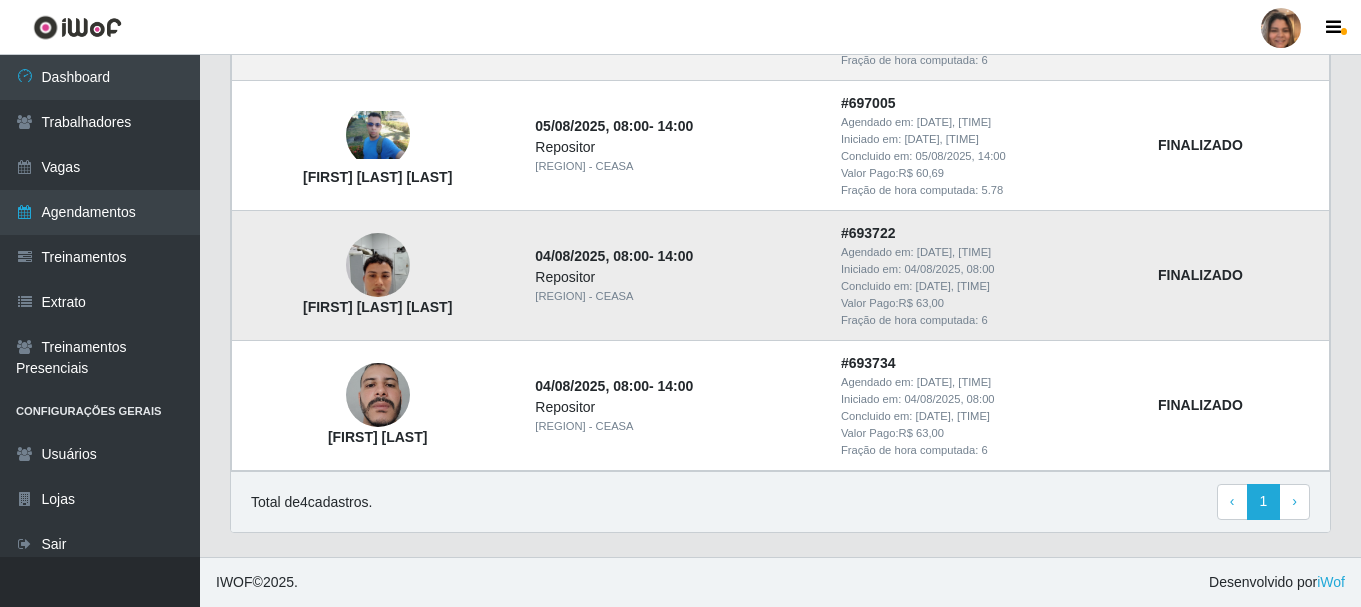 click at bounding box center [378, 265] 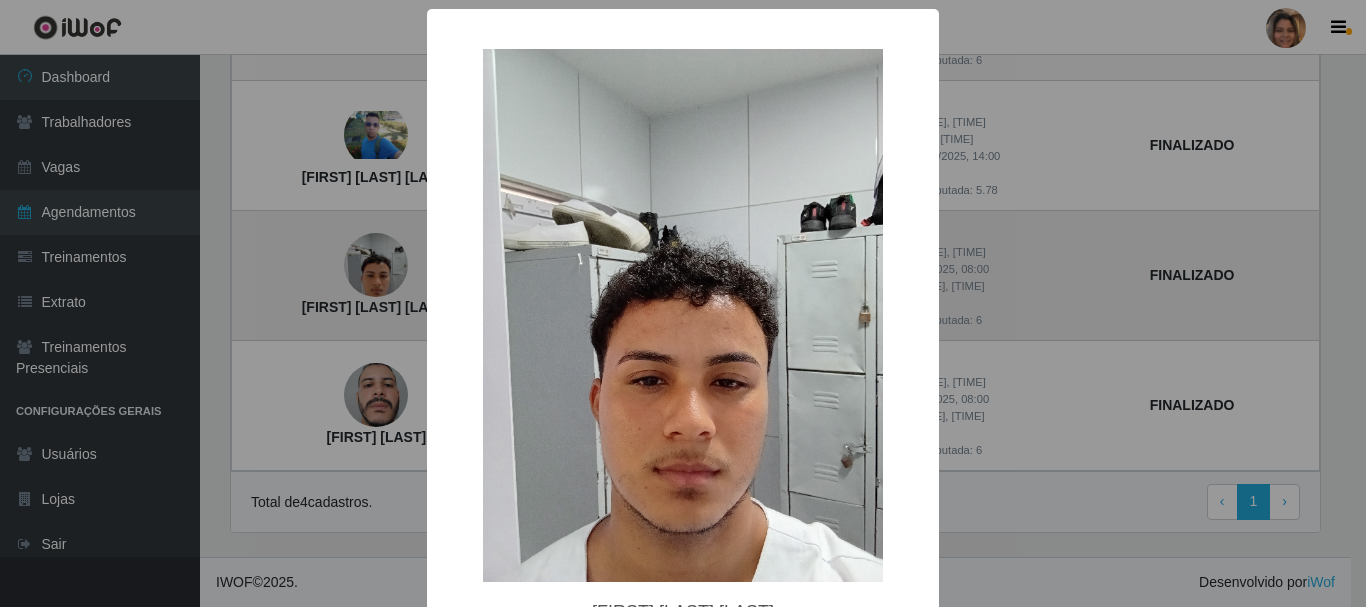type 